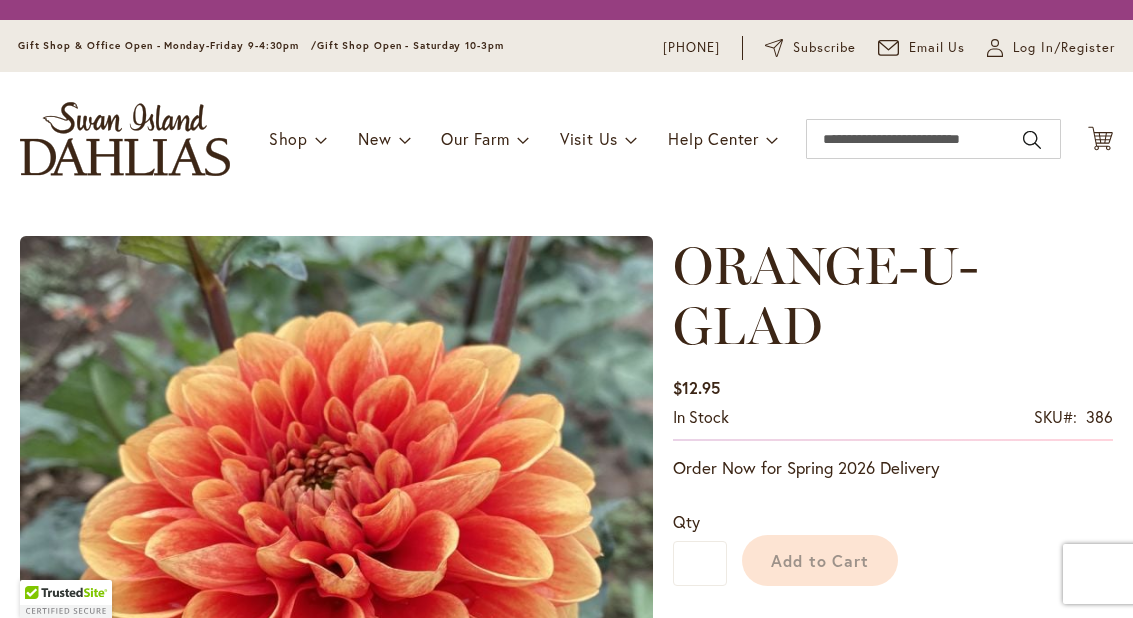 scroll, scrollTop: 0, scrollLeft: 0, axis: both 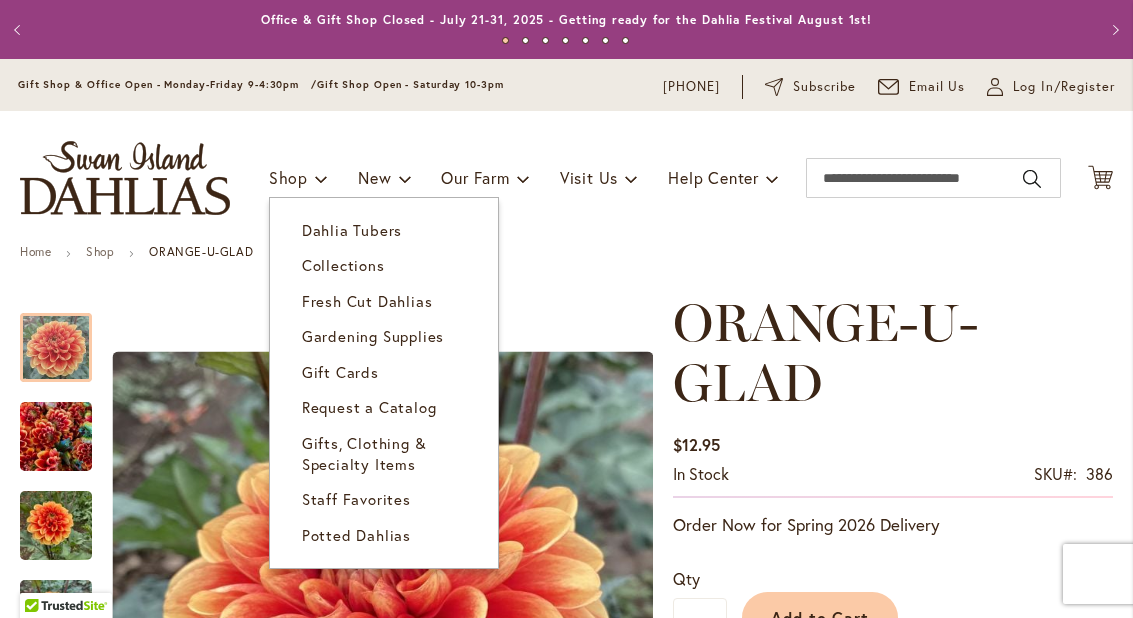 click on "Dahlia Tubers" at bounding box center [352, 230] 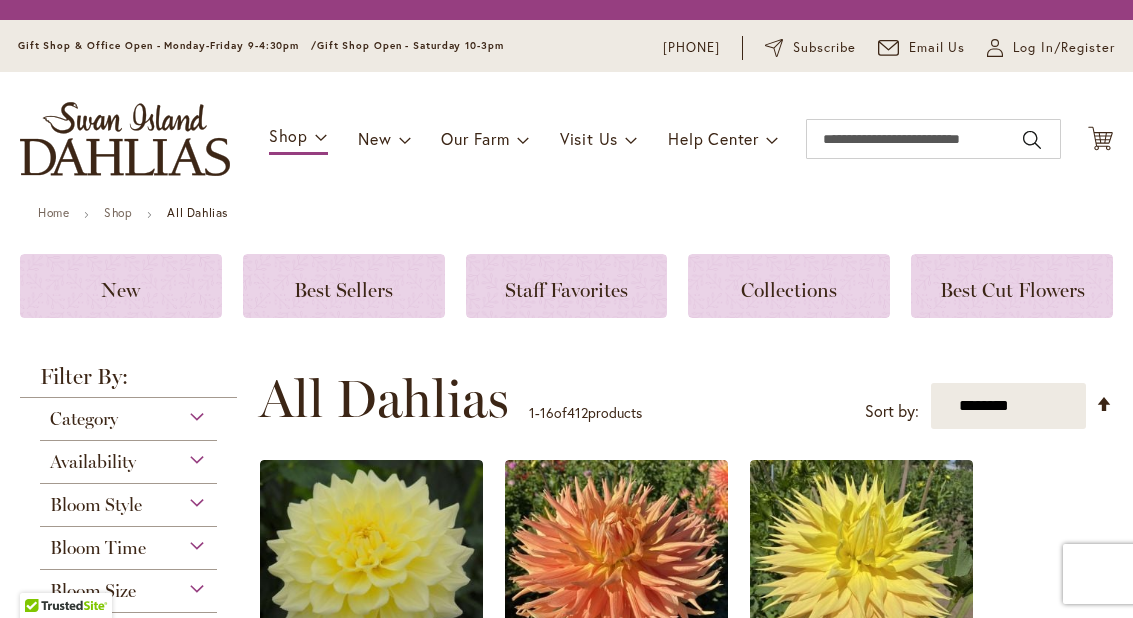 scroll, scrollTop: 0, scrollLeft: 0, axis: both 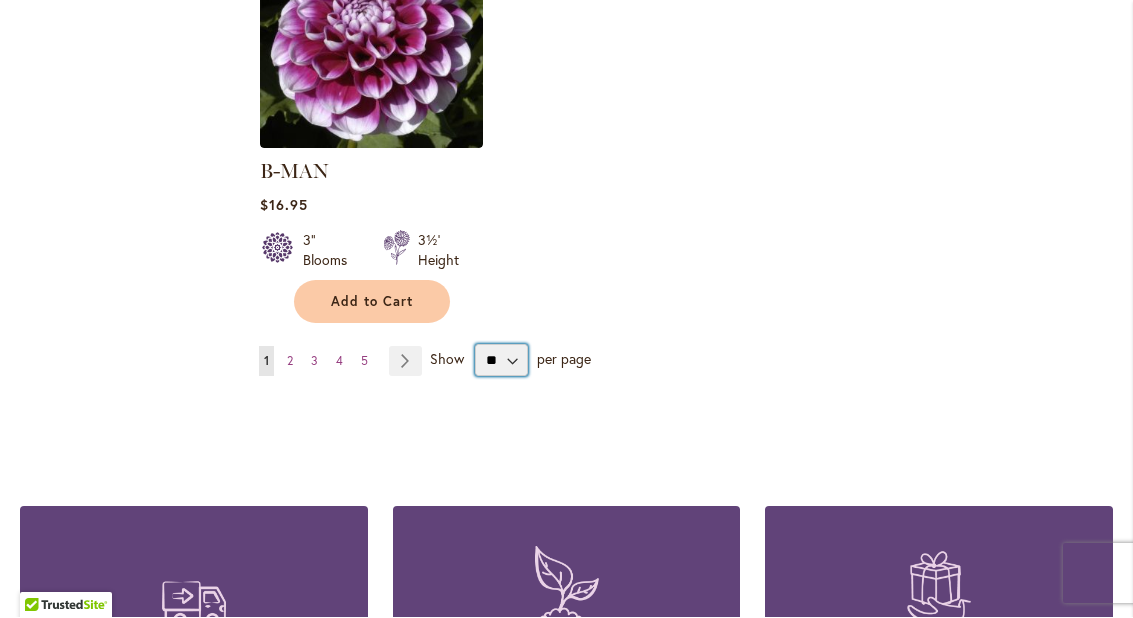 click on "**
**
**
**" at bounding box center (501, 361) 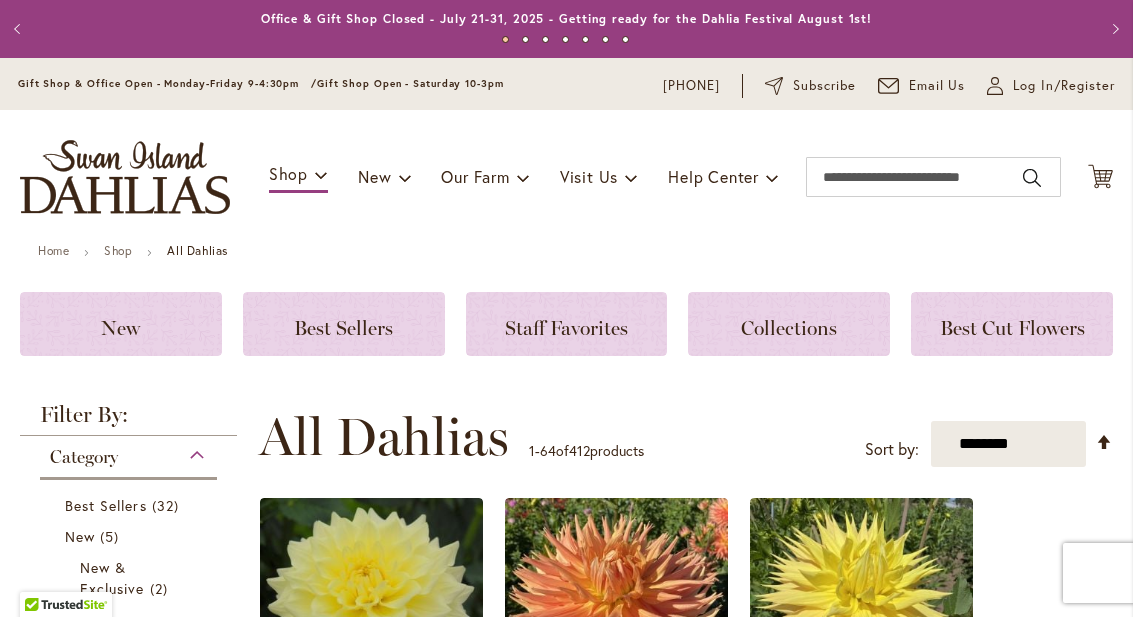 scroll, scrollTop: 1, scrollLeft: 0, axis: vertical 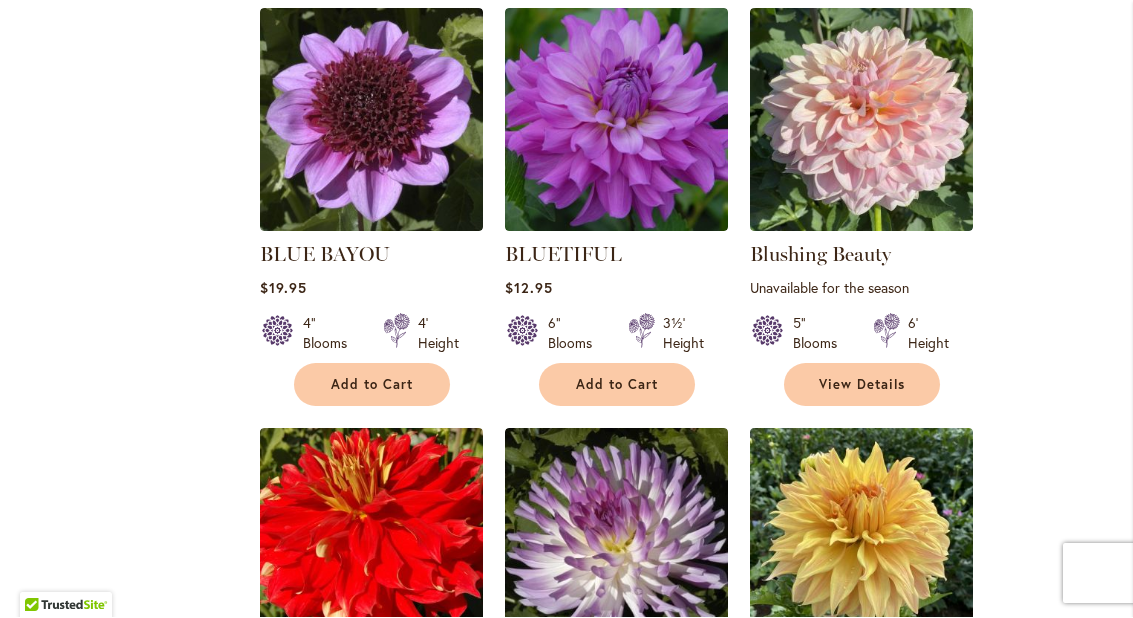 click at bounding box center (861, 120) 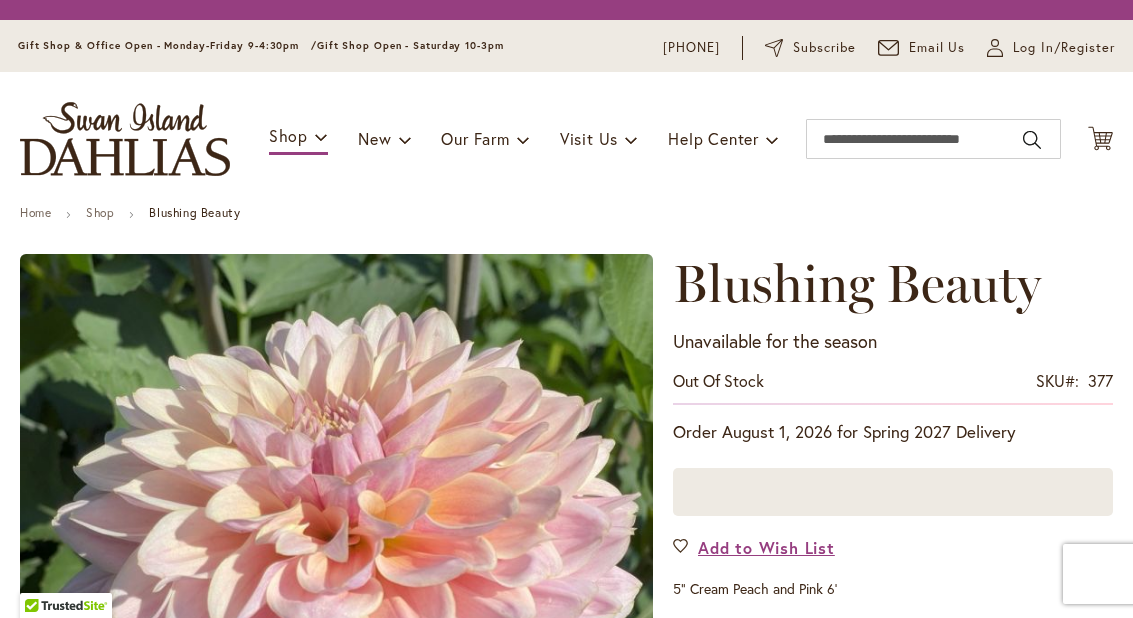 scroll, scrollTop: 0, scrollLeft: 0, axis: both 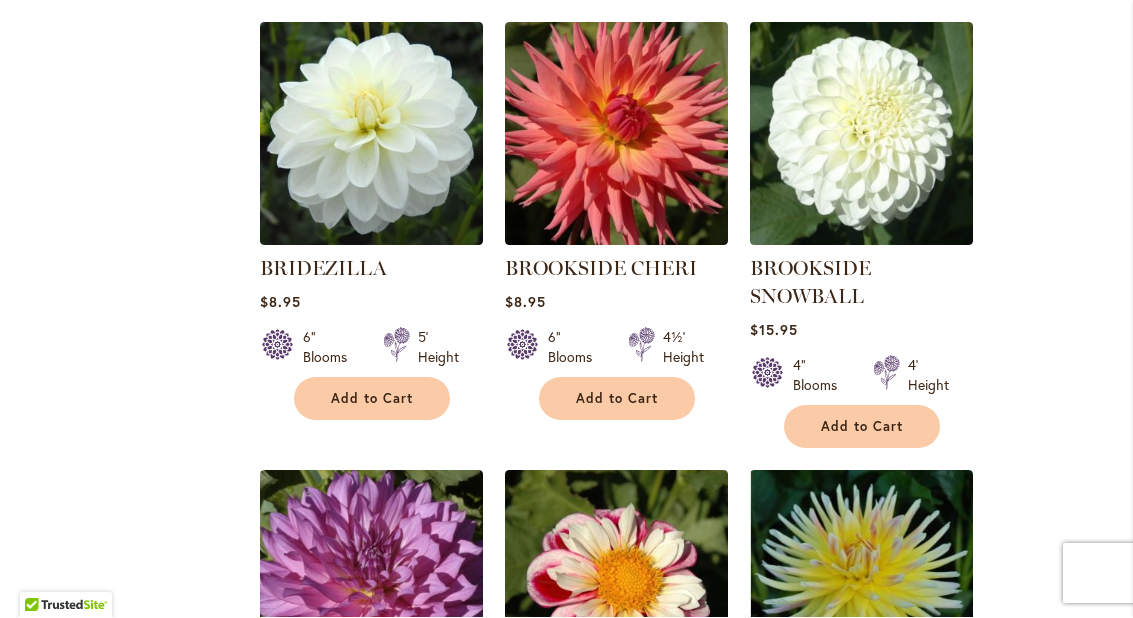 click on "Add to Cart" at bounding box center [372, 399] 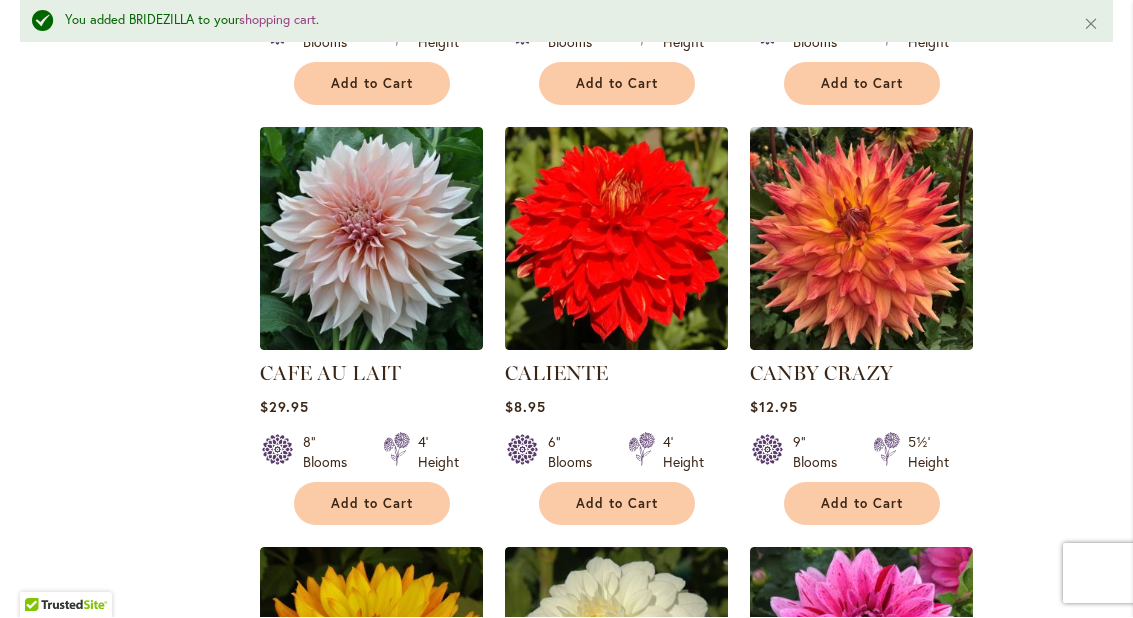 scroll, scrollTop: 8434, scrollLeft: 0, axis: vertical 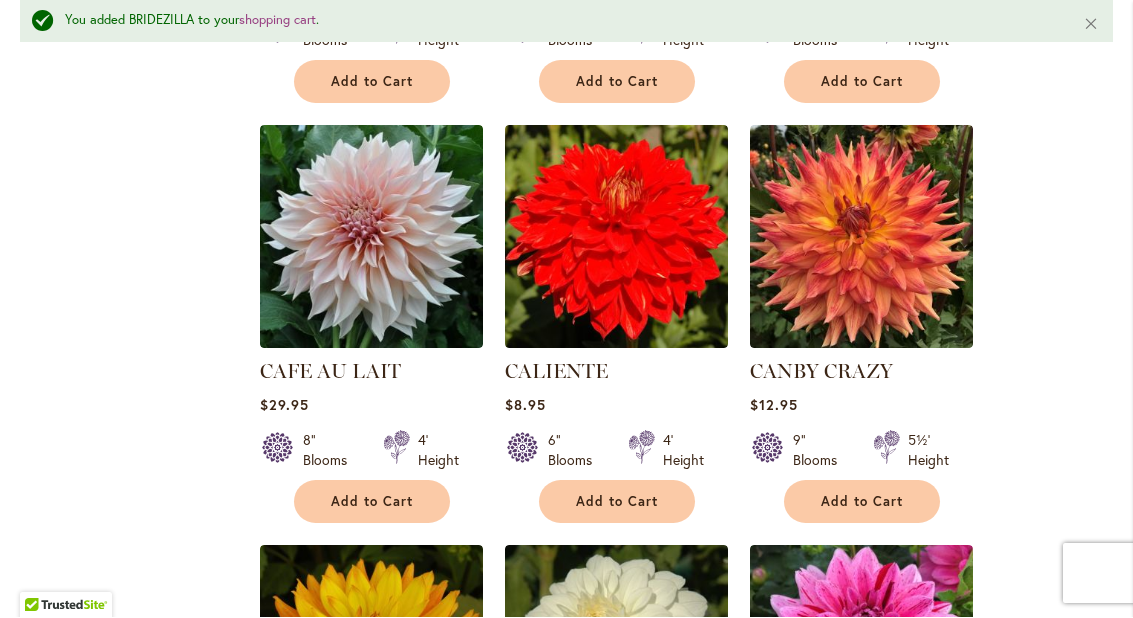 click on "Add to Cart" at bounding box center (372, 502) 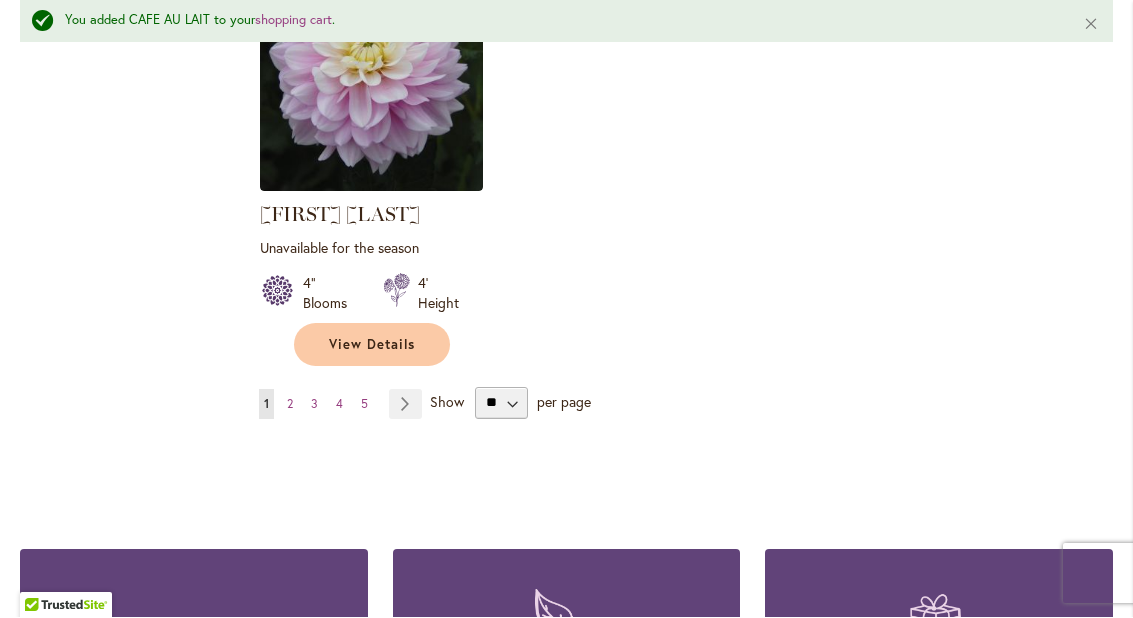 scroll, scrollTop: 9431, scrollLeft: 0, axis: vertical 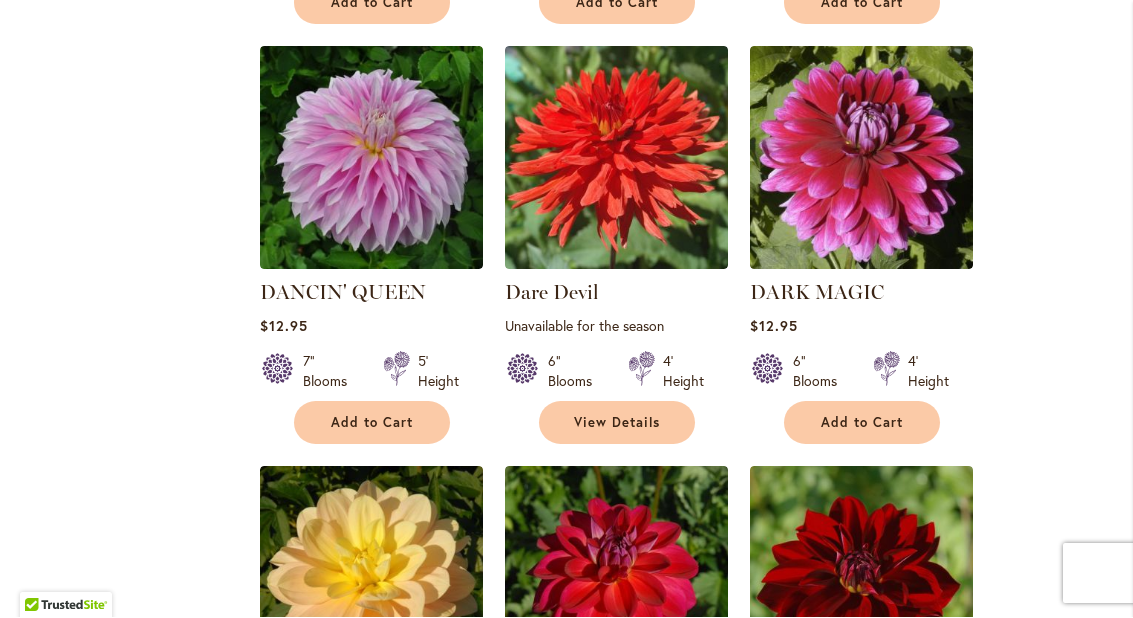 click on "Add to Cart" at bounding box center (372, 423) 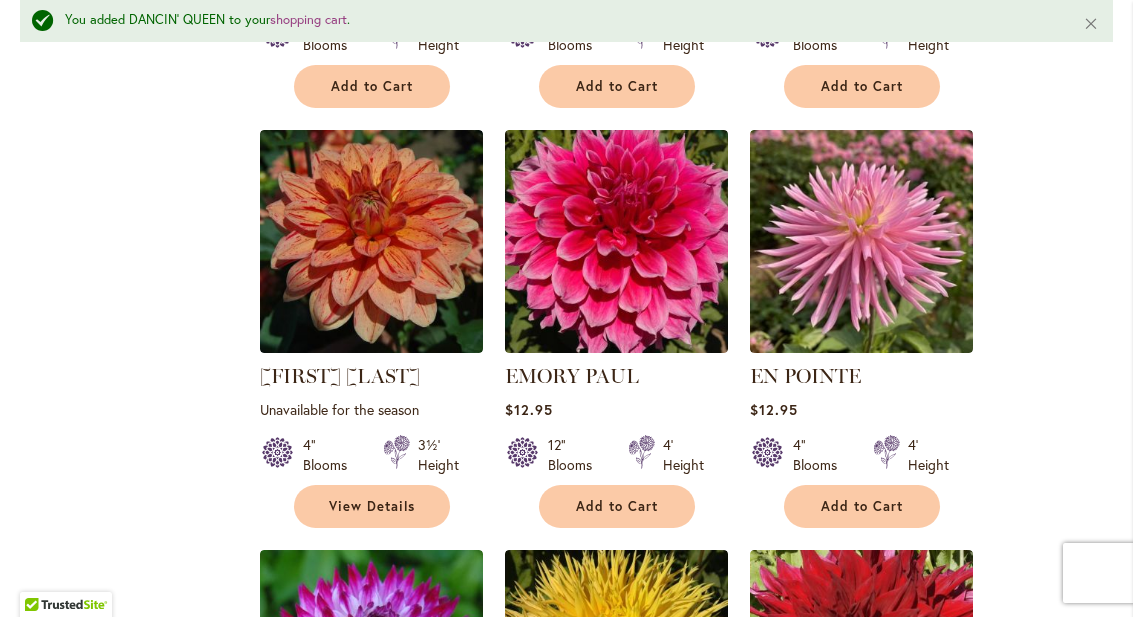 scroll, scrollTop: 7231, scrollLeft: 0, axis: vertical 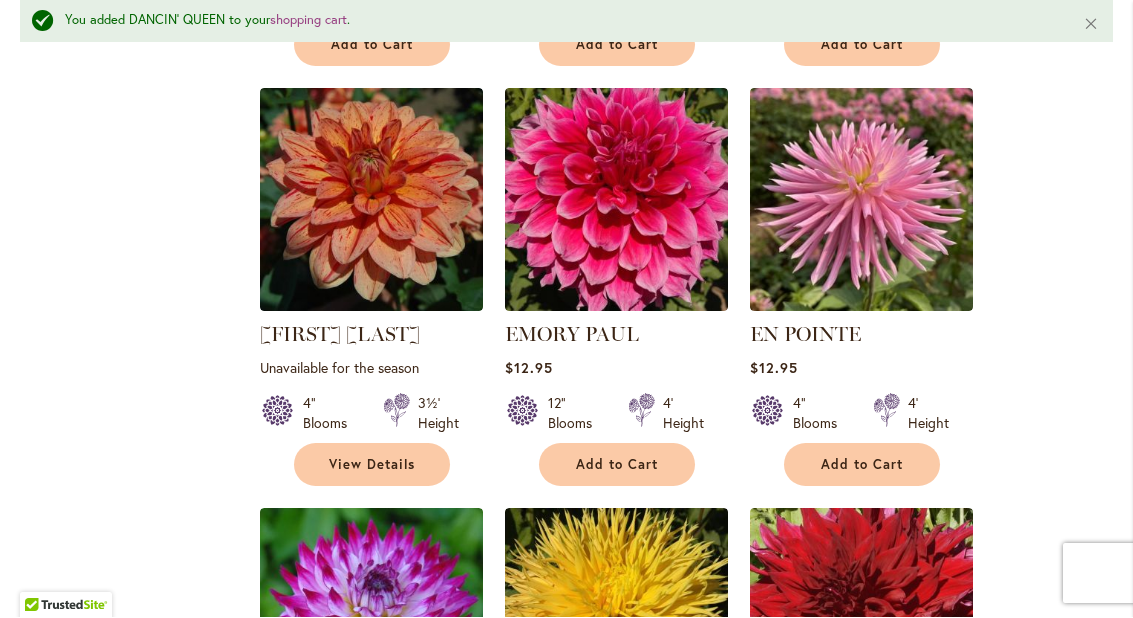 click on "Add to Cart" at bounding box center [617, 465] 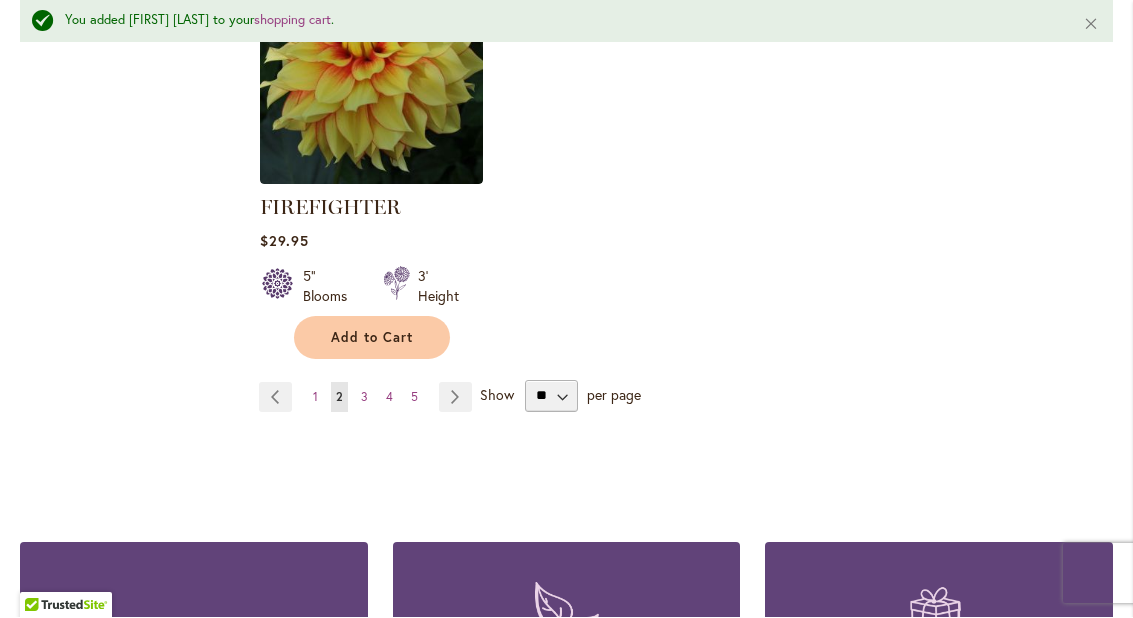 scroll, scrollTop: 9555, scrollLeft: 0, axis: vertical 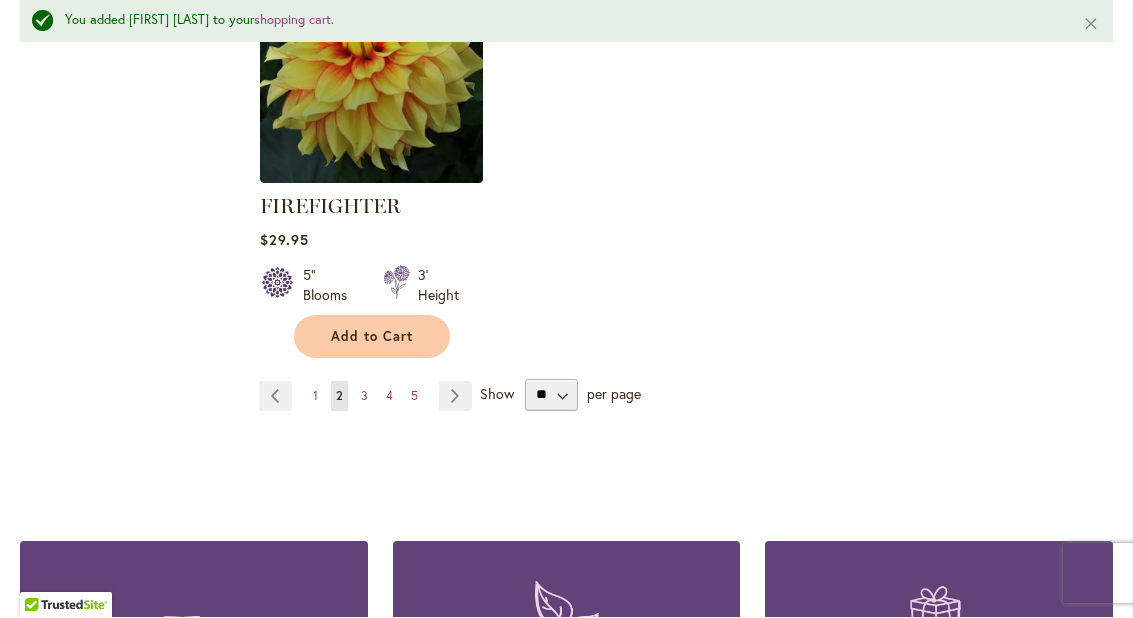 click on "Page
Next" at bounding box center (455, 397) 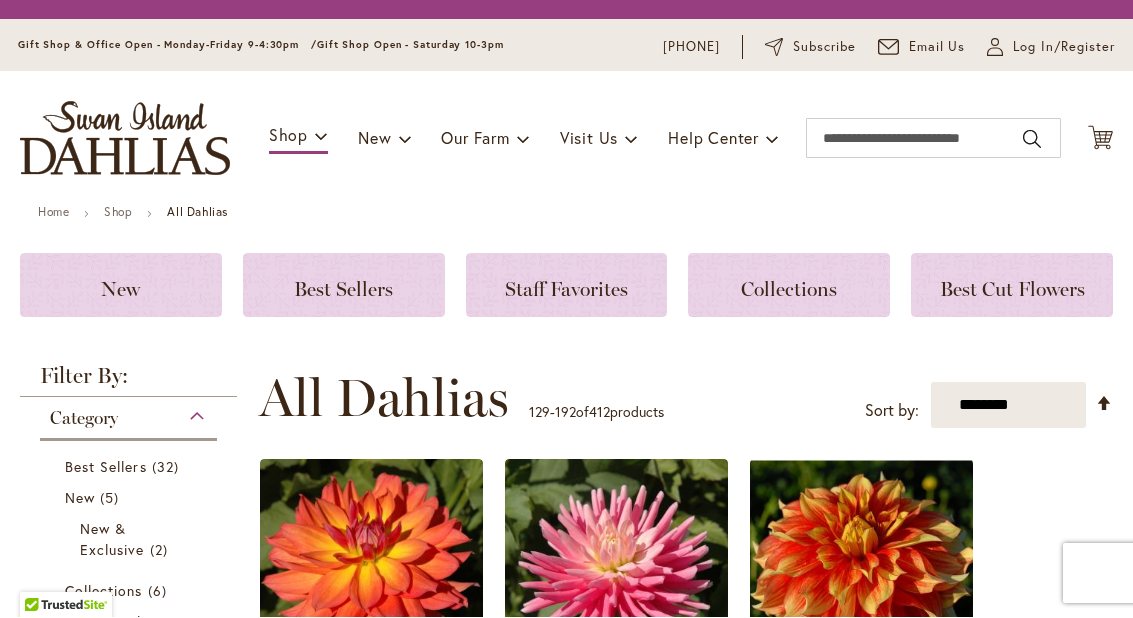 scroll, scrollTop: 1, scrollLeft: 0, axis: vertical 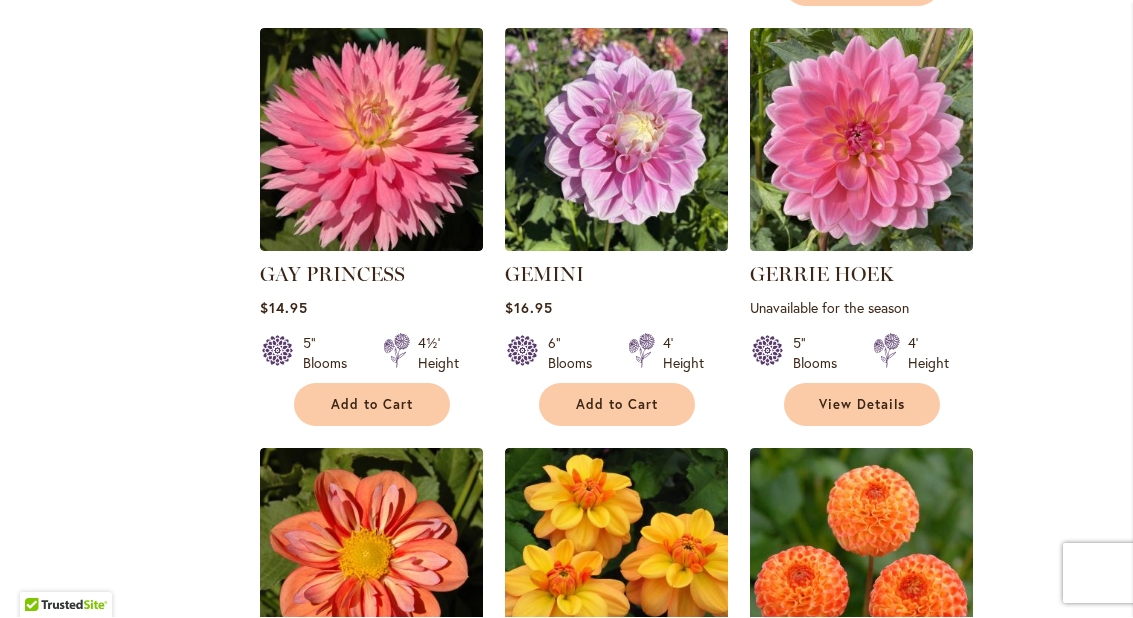 click on "View Details" at bounding box center [862, 405] 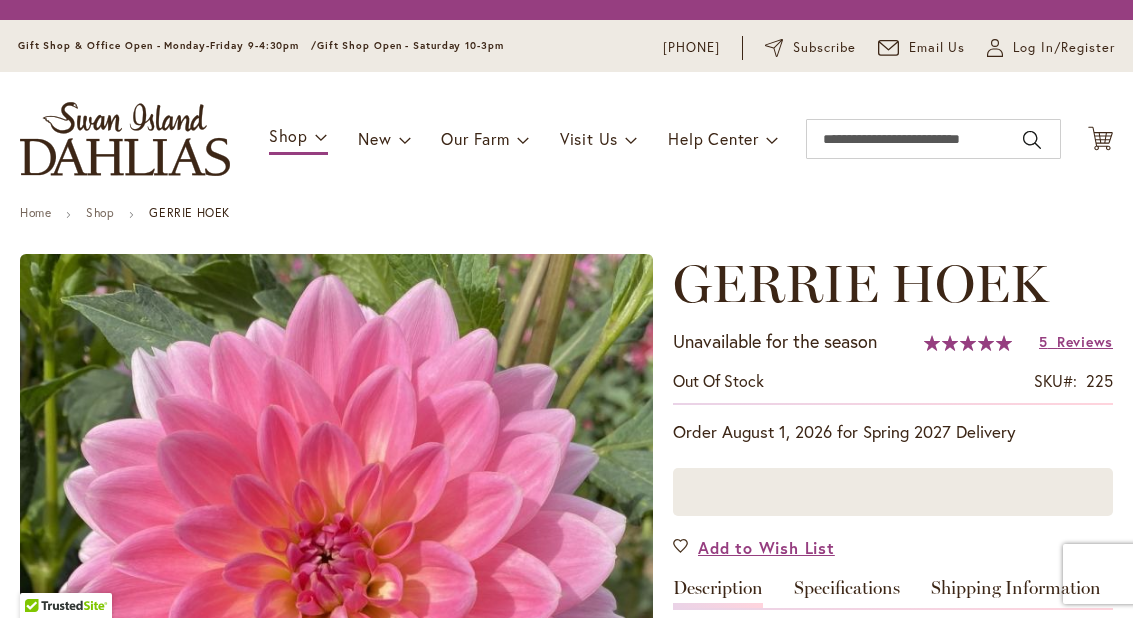 scroll, scrollTop: 0, scrollLeft: 0, axis: both 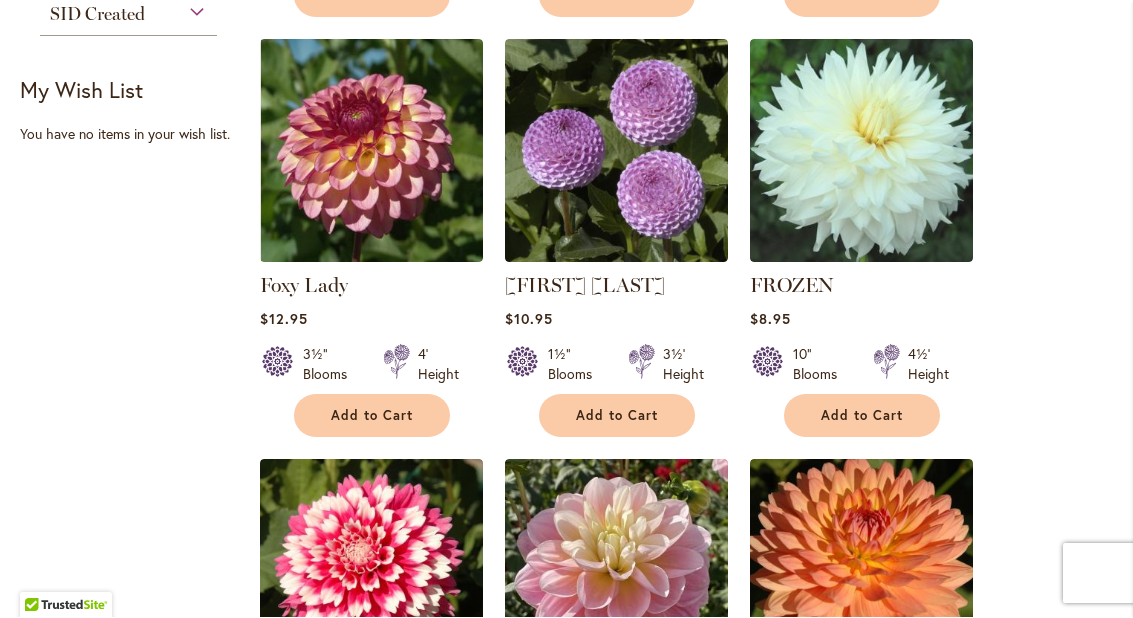 click on "Add to Cart" at bounding box center [862, 416] 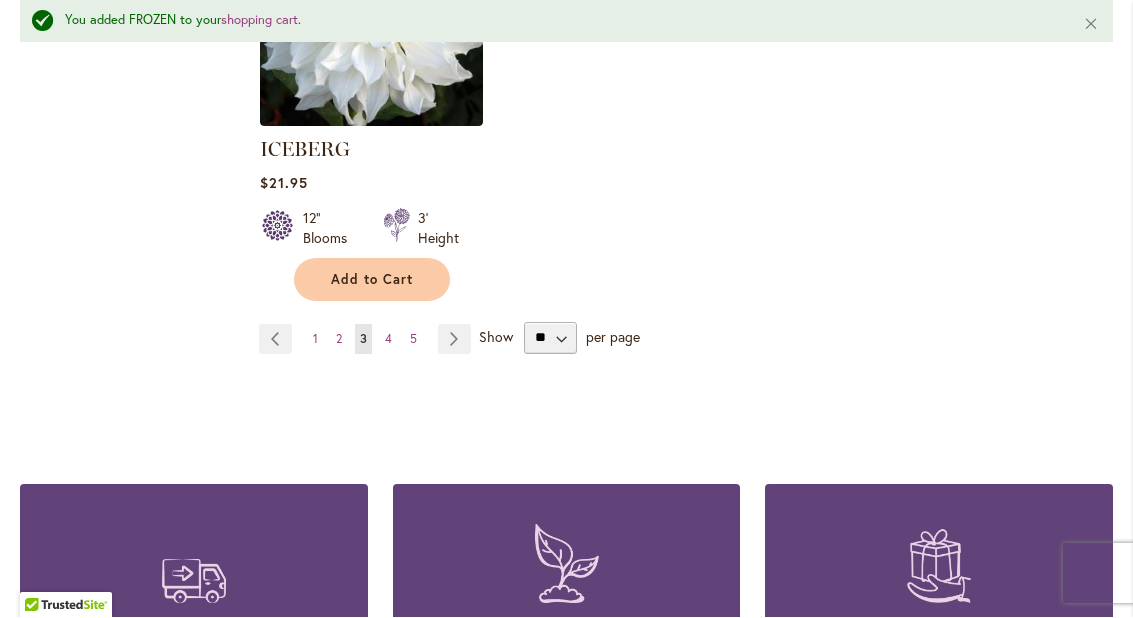 scroll, scrollTop: 9626, scrollLeft: 0, axis: vertical 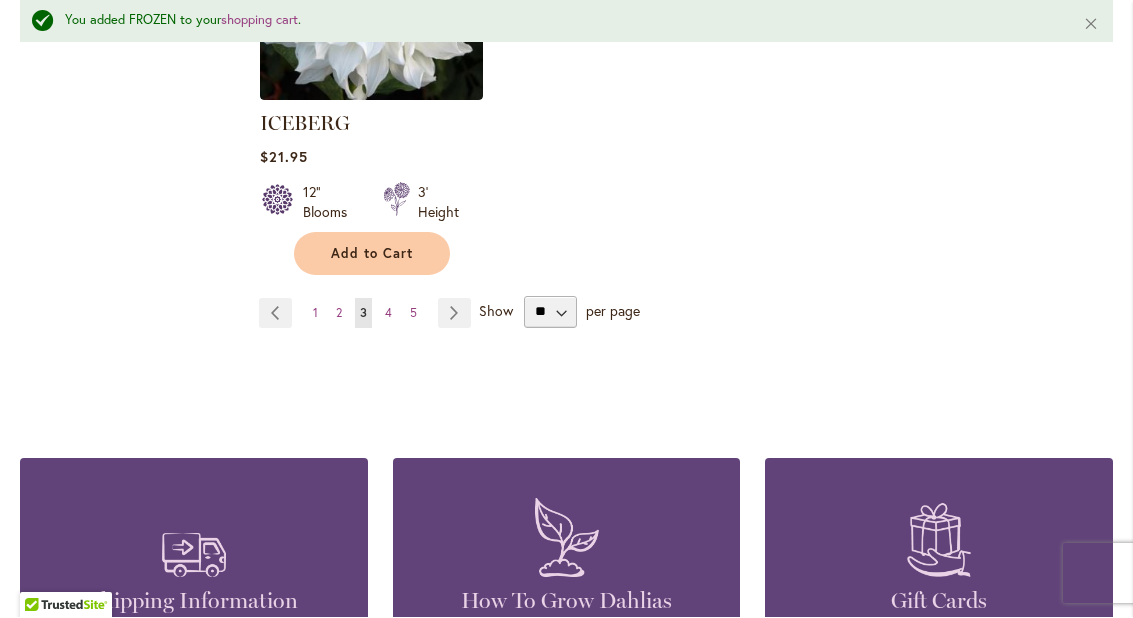 click on "Page
Next" at bounding box center (454, 314) 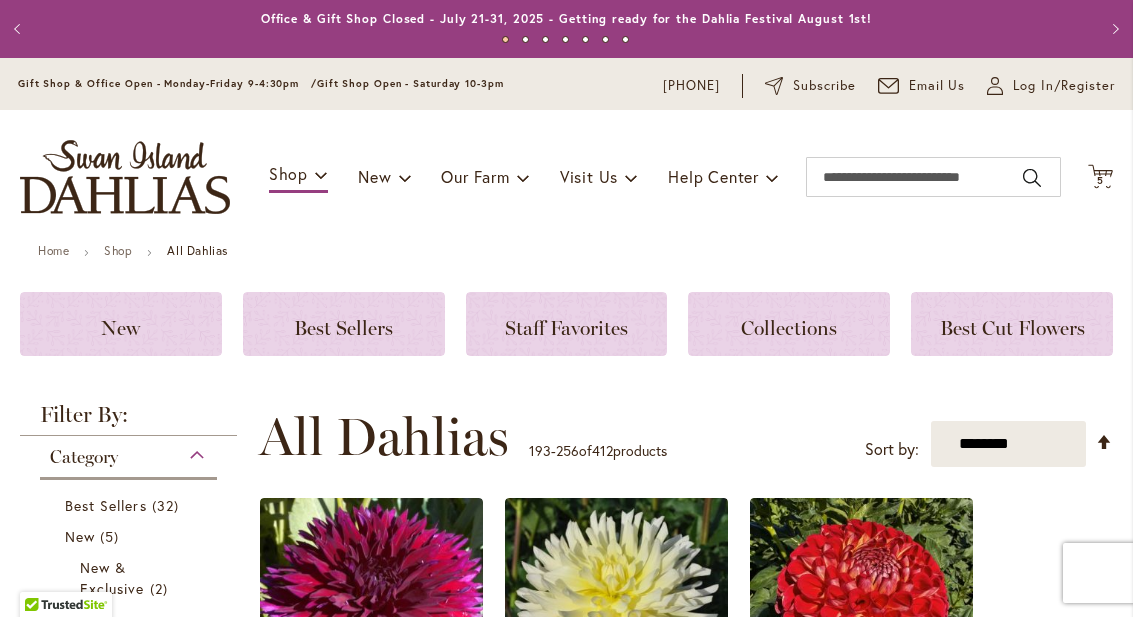 scroll, scrollTop: 1, scrollLeft: 0, axis: vertical 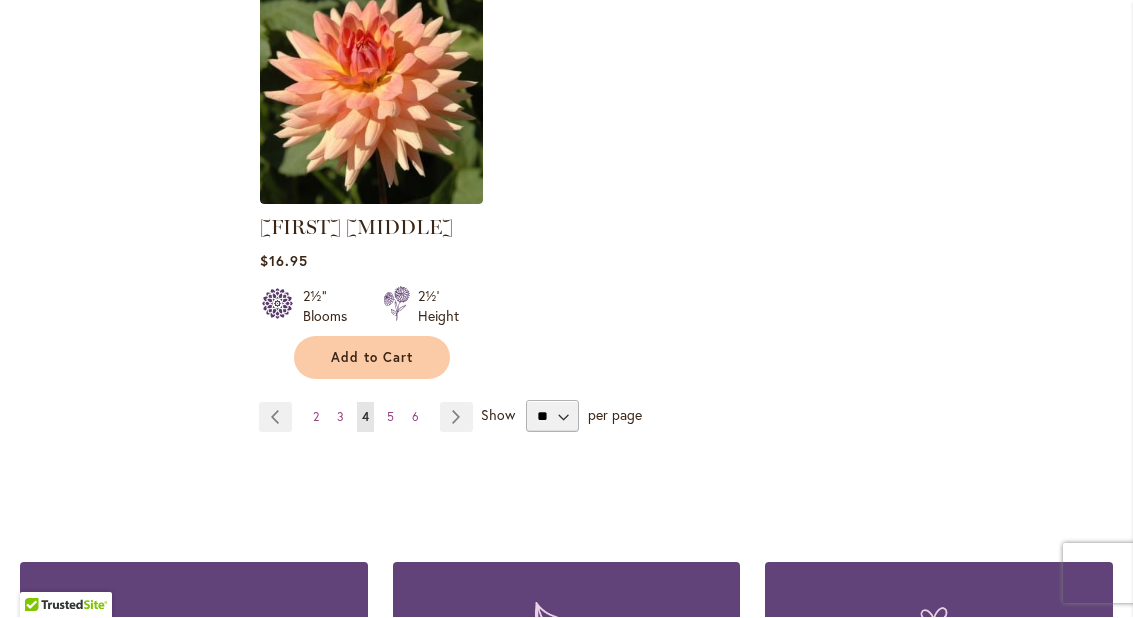click on "Page
Next" at bounding box center (456, 418) 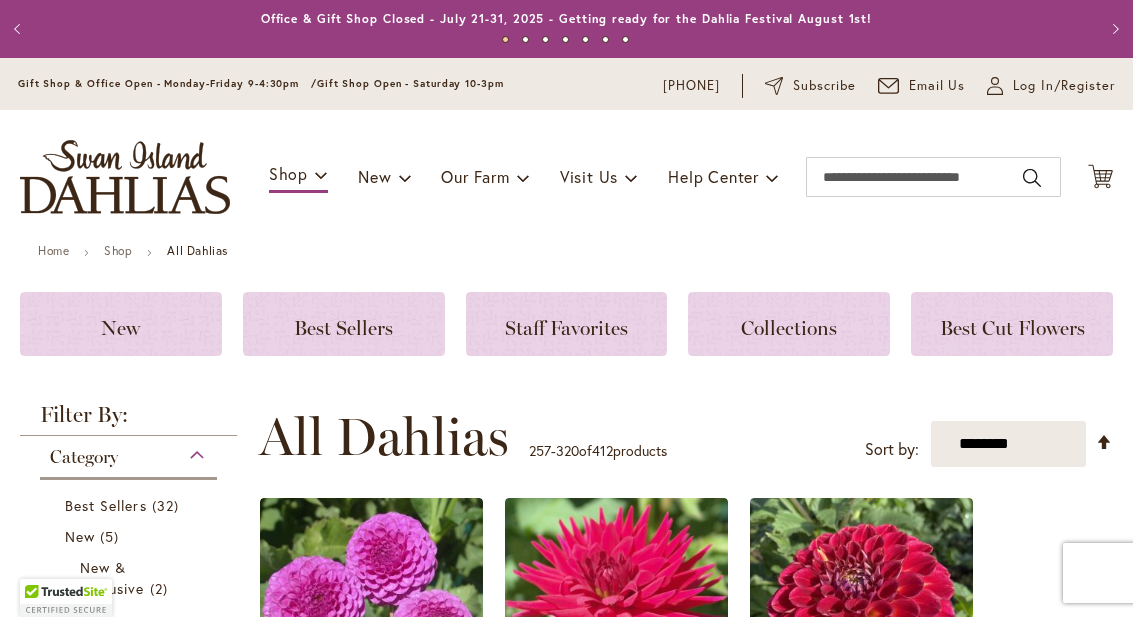 scroll, scrollTop: 1, scrollLeft: 0, axis: vertical 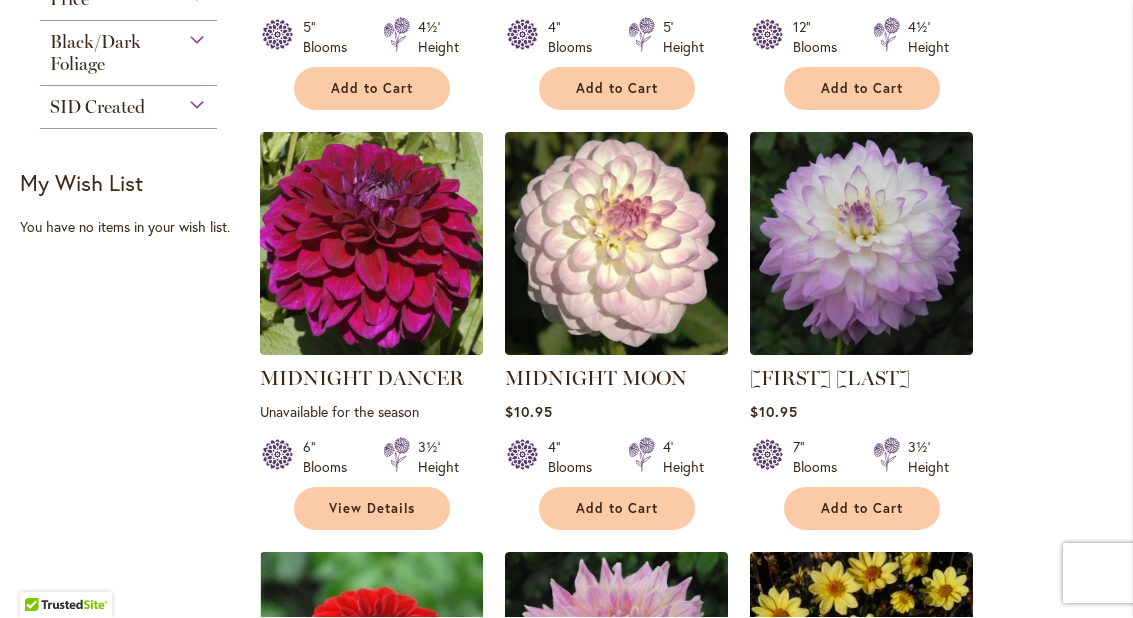 click on "View Details" at bounding box center [372, 509] 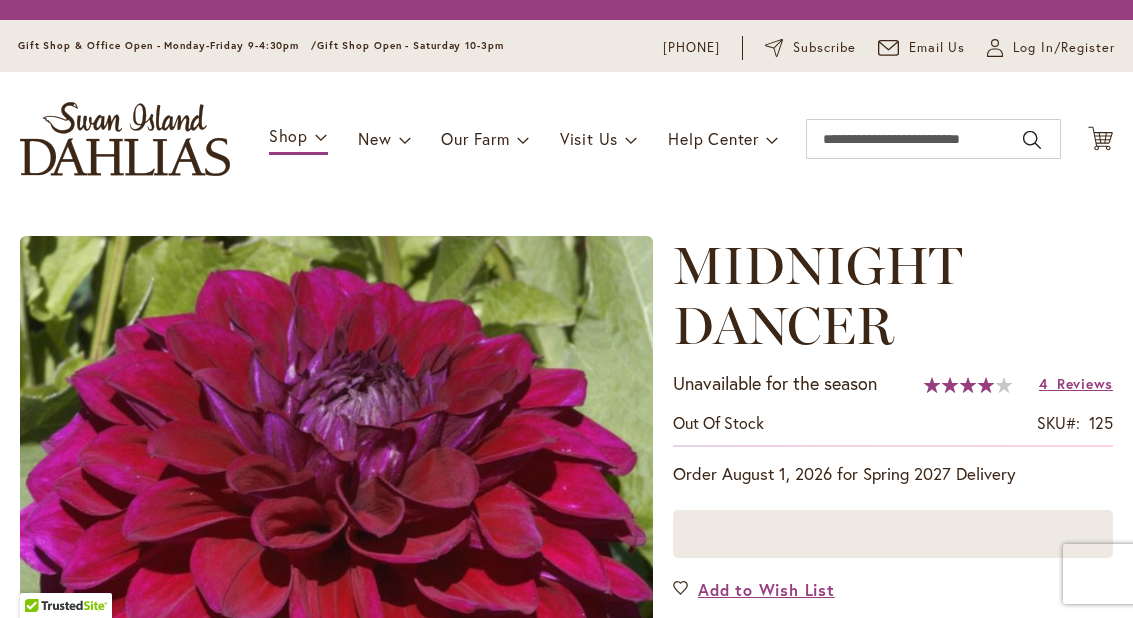 scroll, scrollTop: 0, scrollLeft: 0, axis: both 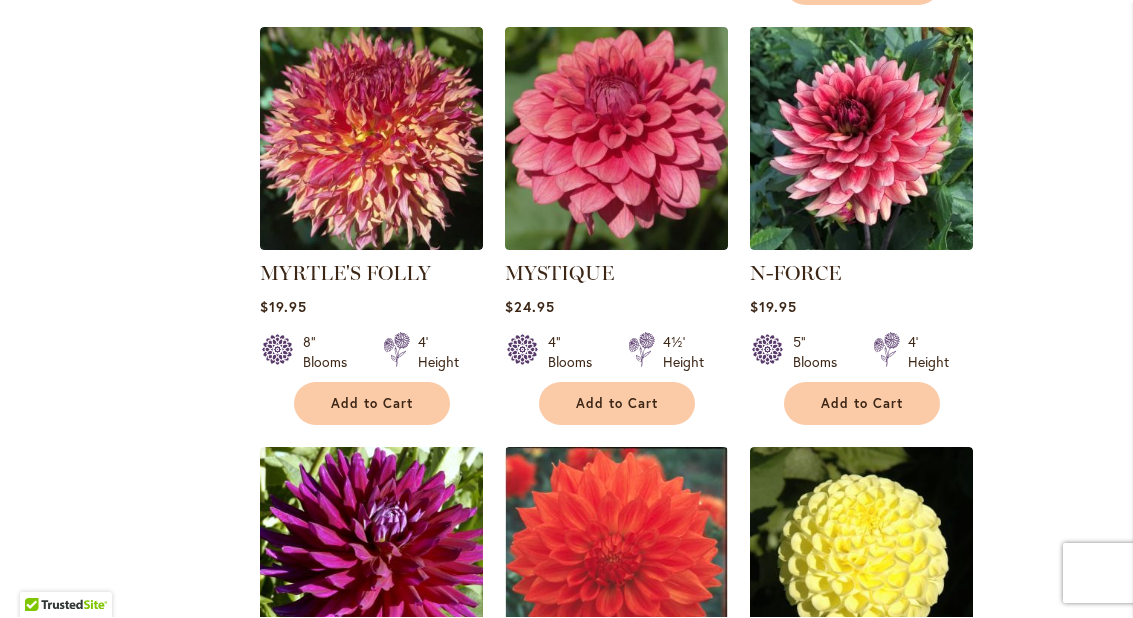 click on "Add to Cart" at bounding box center [617, 404] 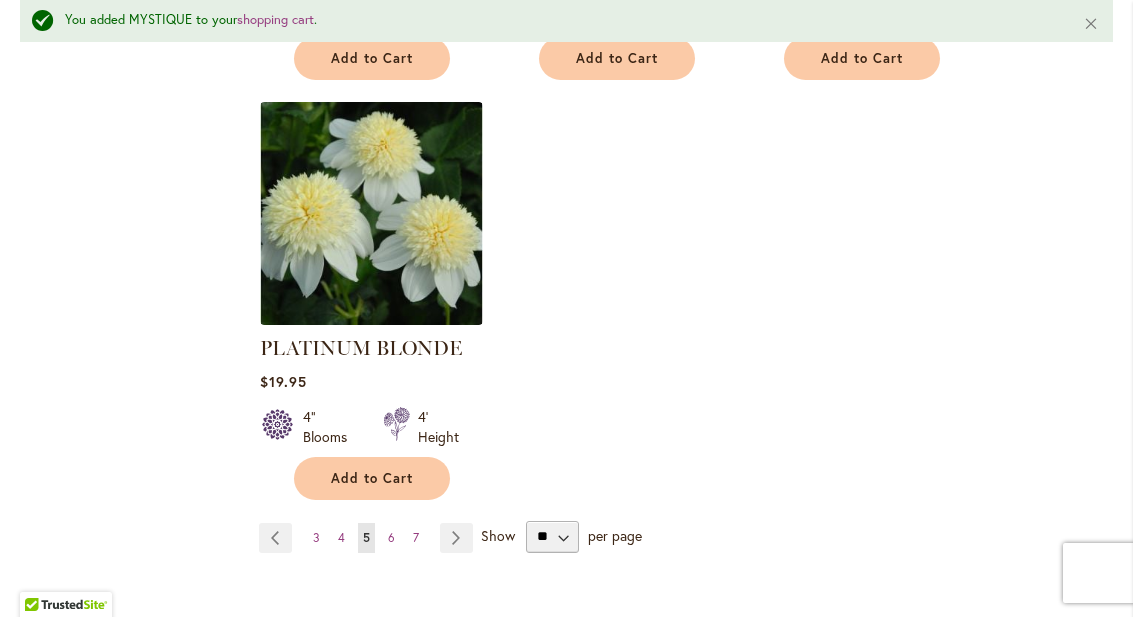 scroll, scrollTop: 9450, scrollLeft: 0, axis: vertical 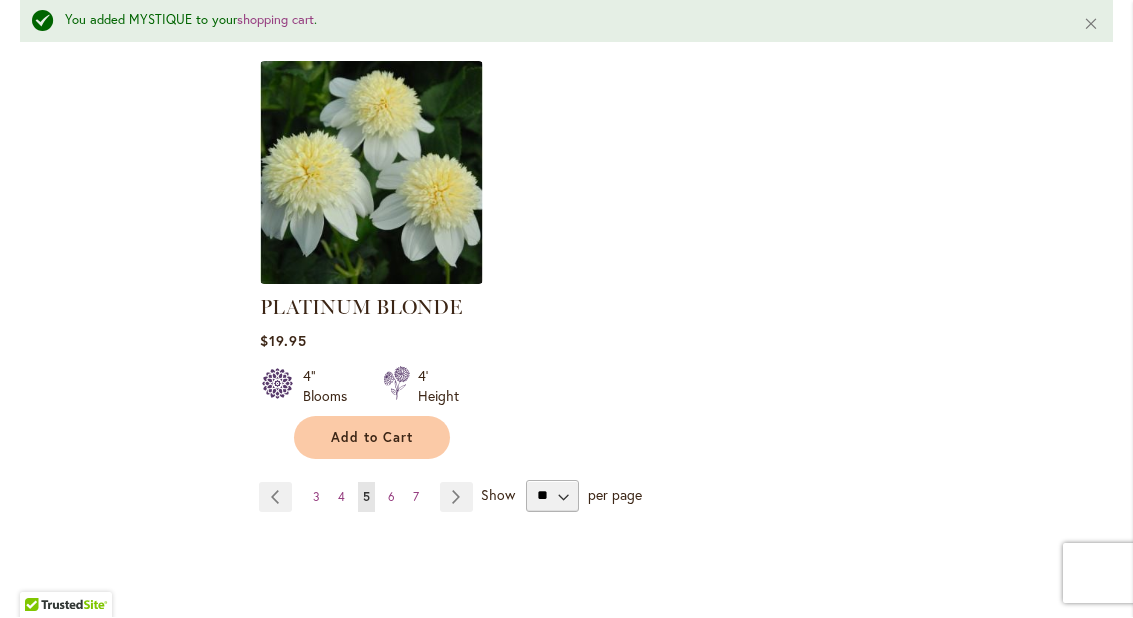 click on "Page
Next" at bounding box center (456, 498) 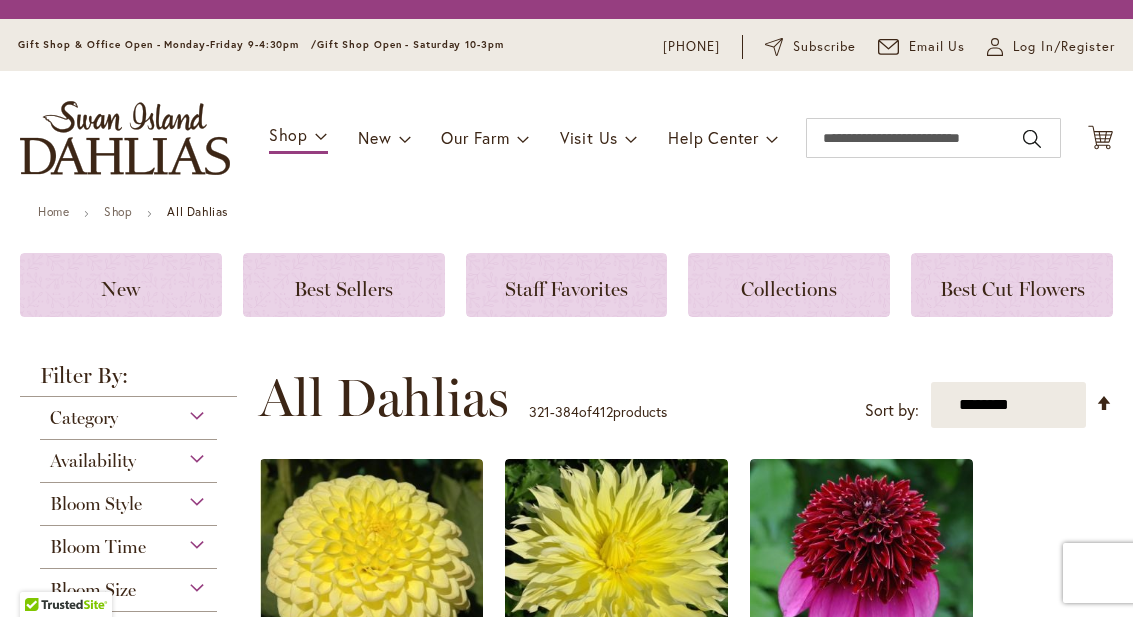 scroll, scrollTop: 1, scrollLeft: 0, axis: vertical 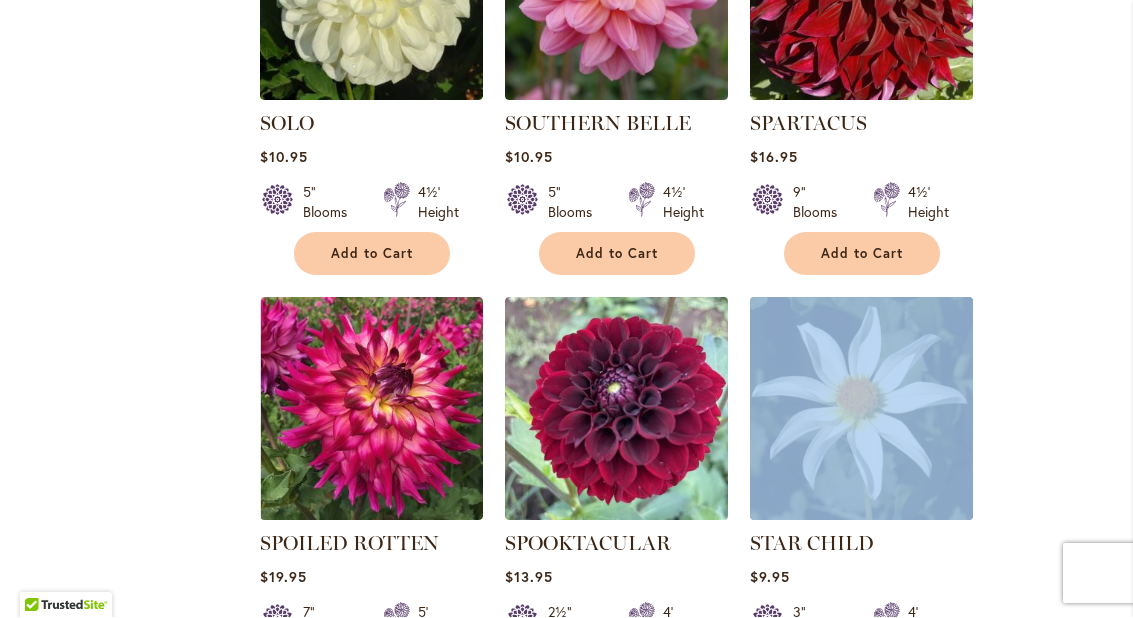 click on "POLVENTON SUPREME
Rating:
100%
5                  Reviews
$13.95
5" Blooms 4½' Height" at bounding box center (686, 287) 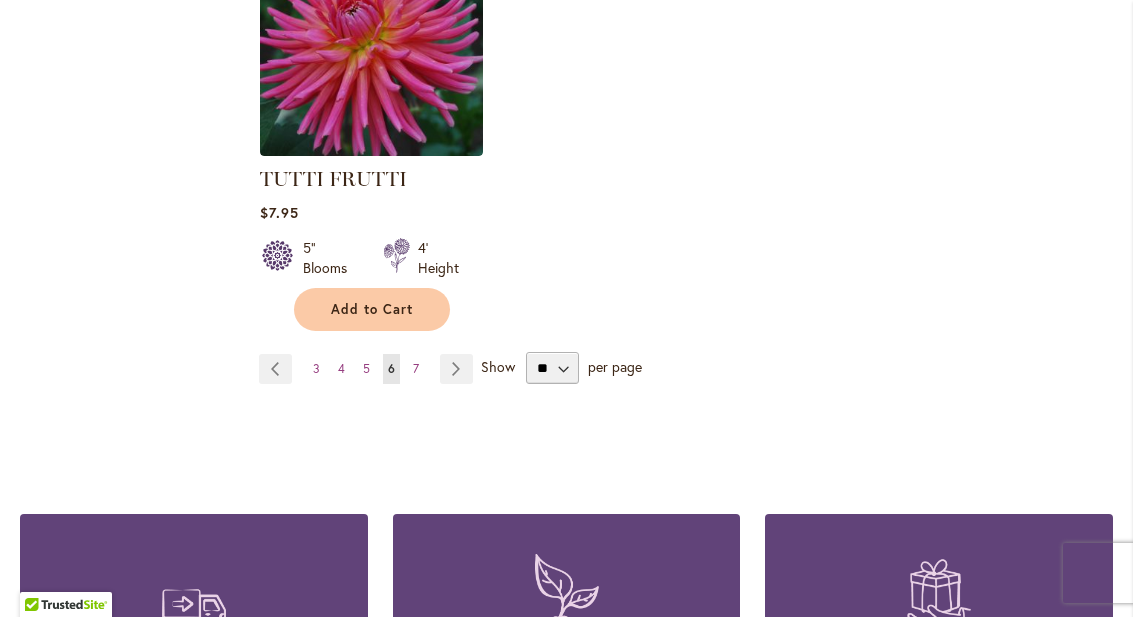 scroll, scrollTop: 9450, scrollLeft: 0, axis: vertical 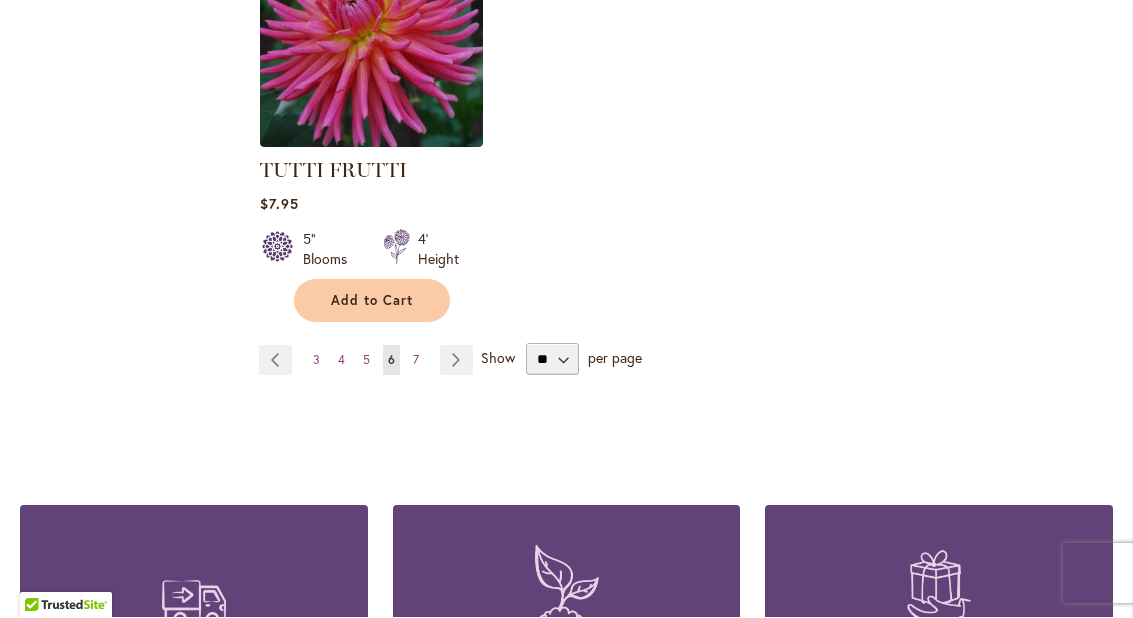 click on "Page
Next" at bounding box center [456, 361] 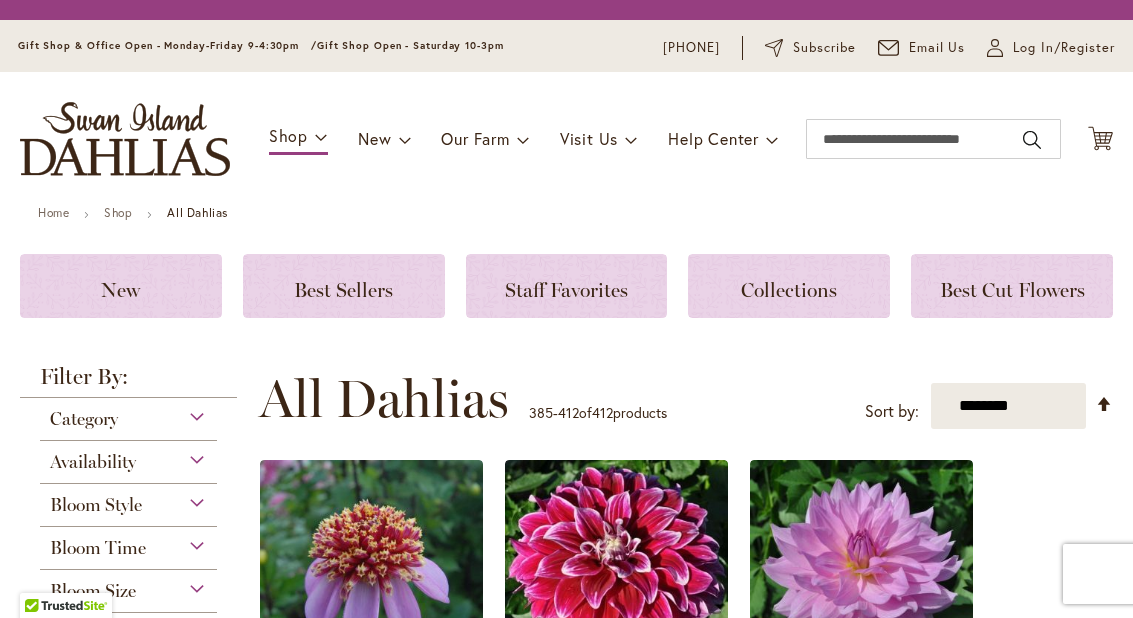 scroll, scrollTop: 1, scrollLeft: 0, axis: vertical 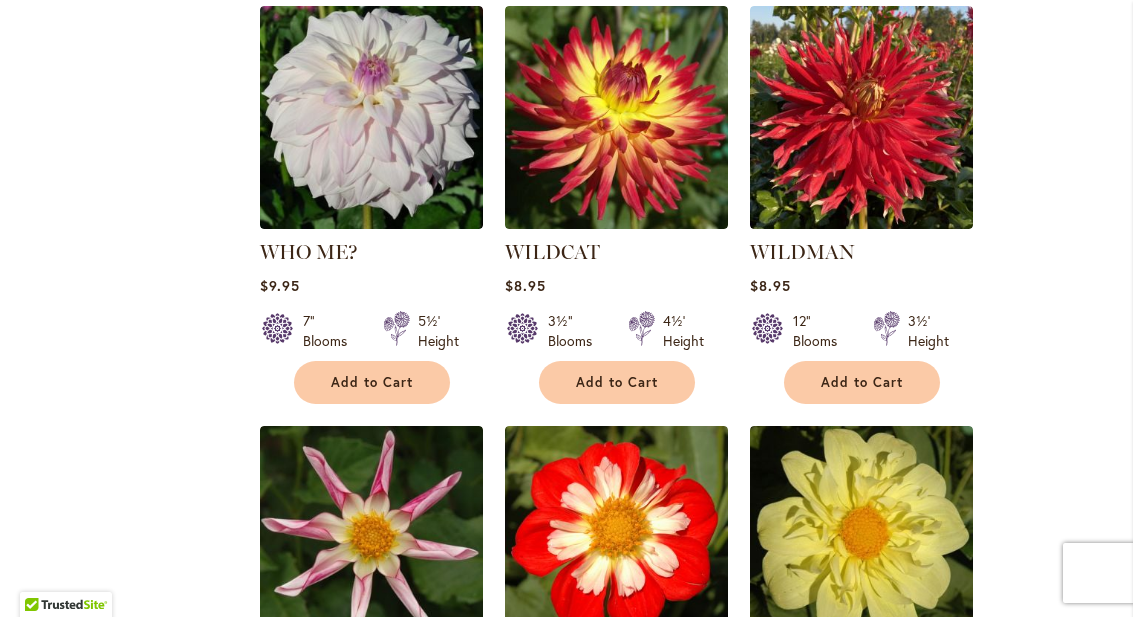 click on "Add to Cart" at bounding box center (372, 383) 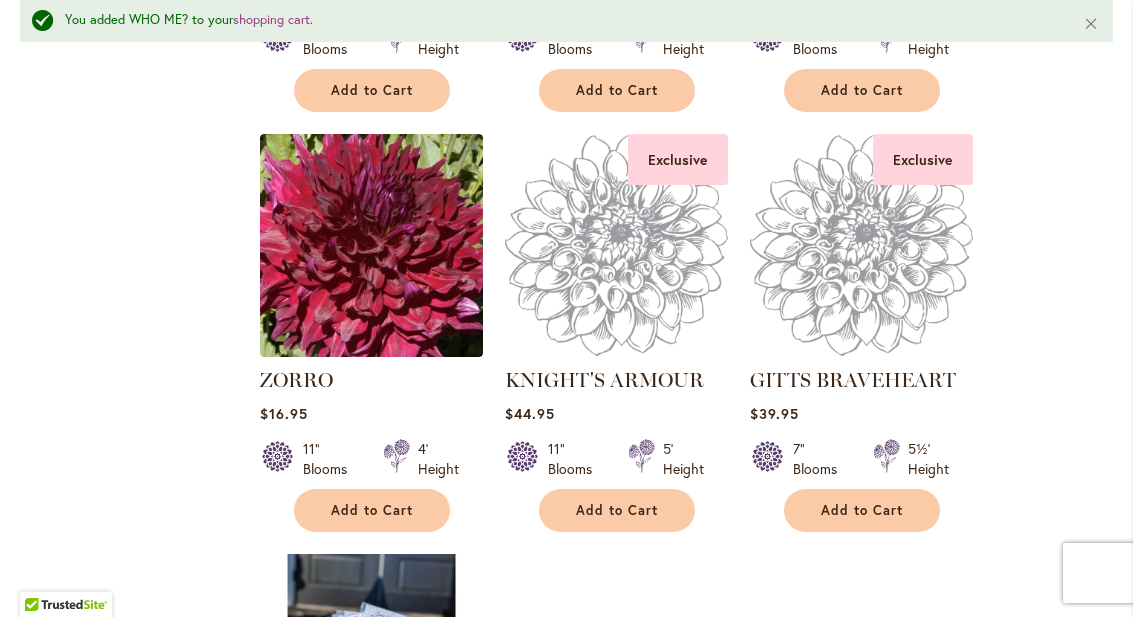 scroll, scrollTop: 3765, scrollLeft: 0, axis: vertical 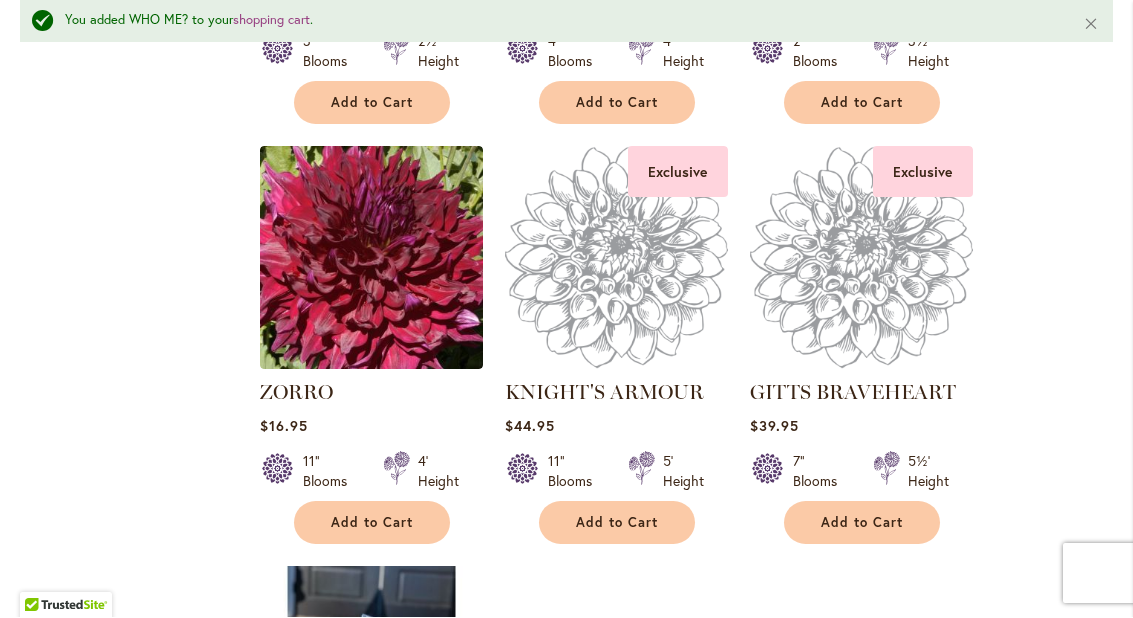 click at bounding box center [616, 258] 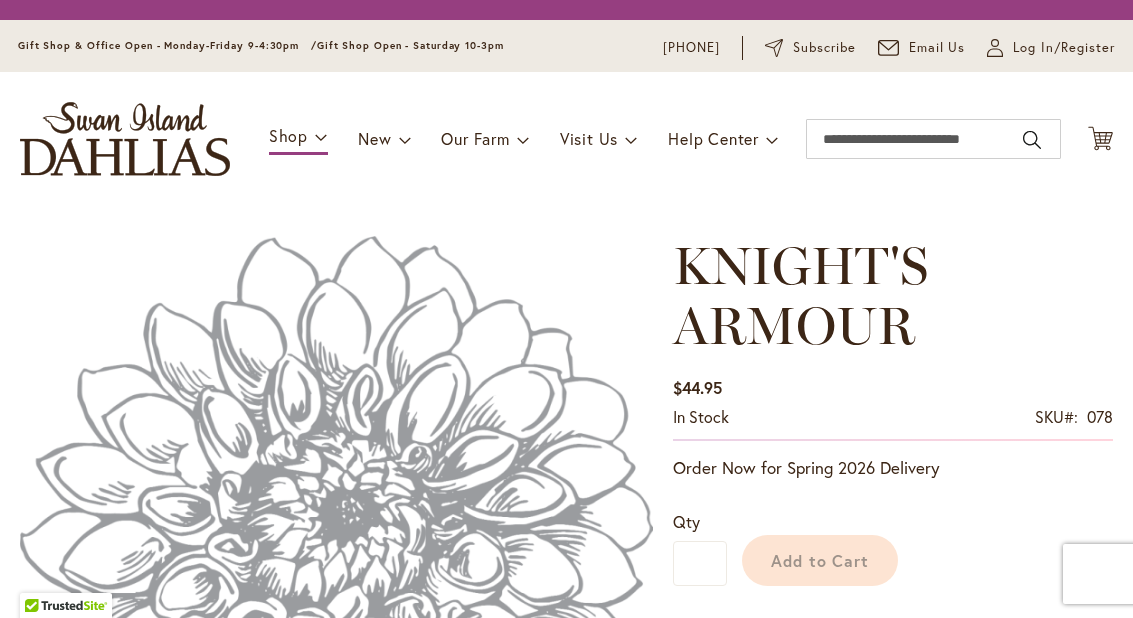 scroll, scrollTop: 0, scrollLeft: 0, axis: both 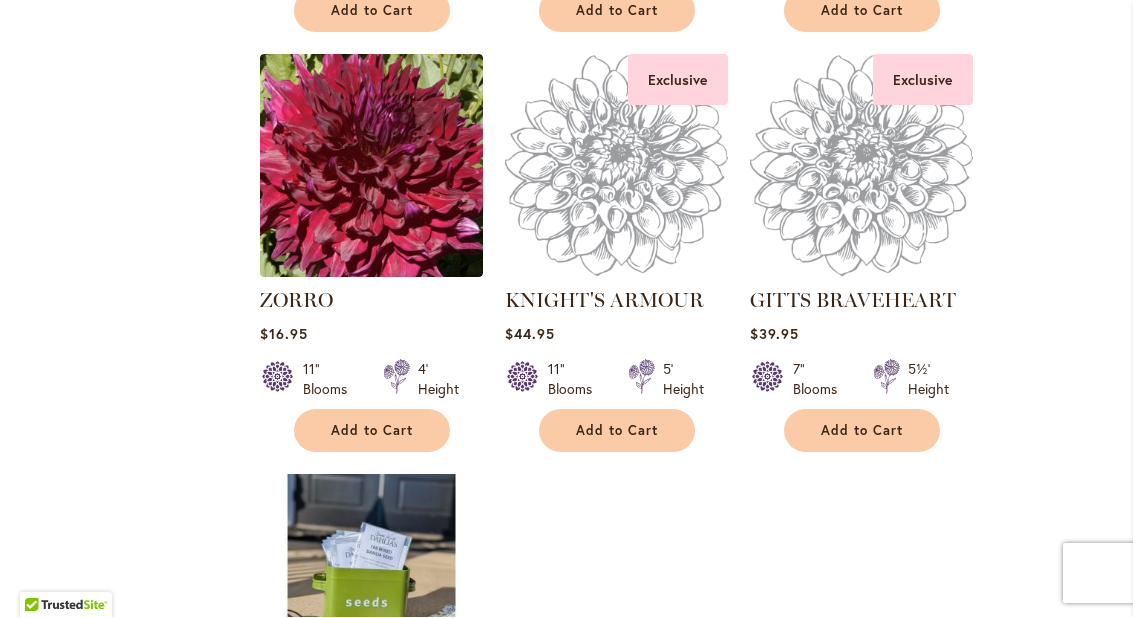 click at bounding box center (861, 166) 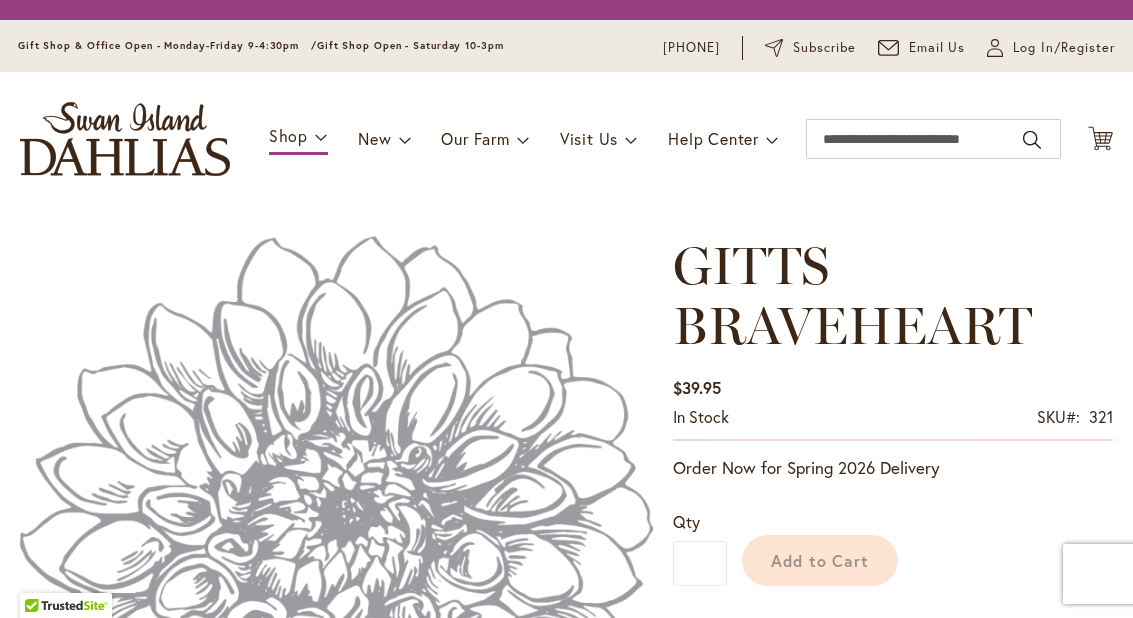 scroll, scrollTop: 0, scrollLeft: 0, axis: both 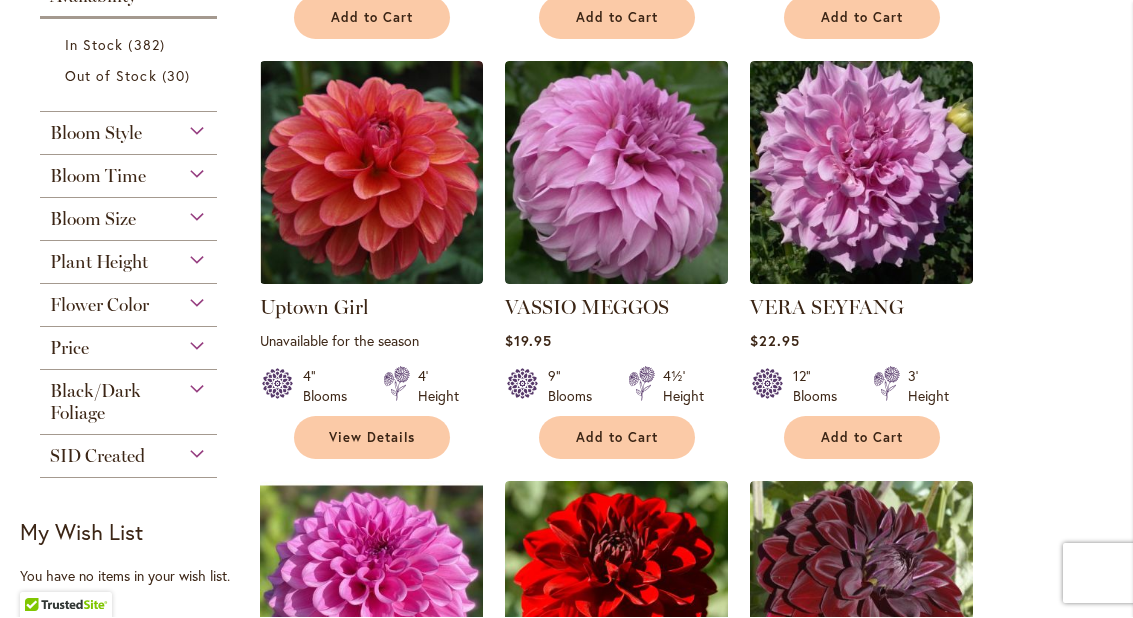 click on "Bloom Style" at bounding box center (96, 134) 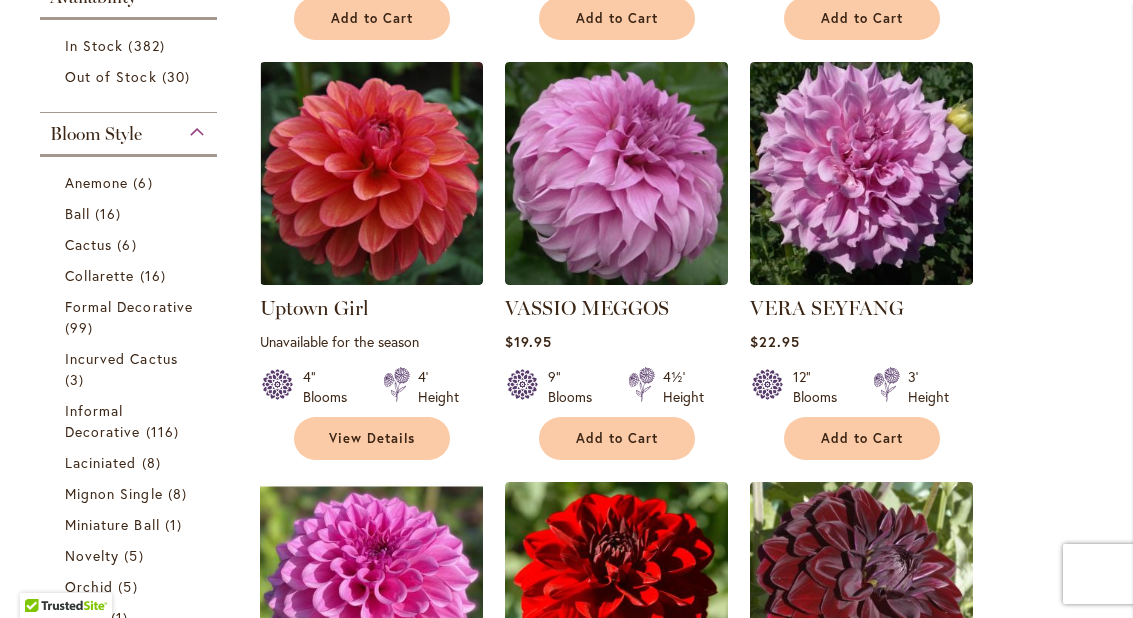 scroll, scrollTop: 972, scrollLeft: 0, axis: vertical 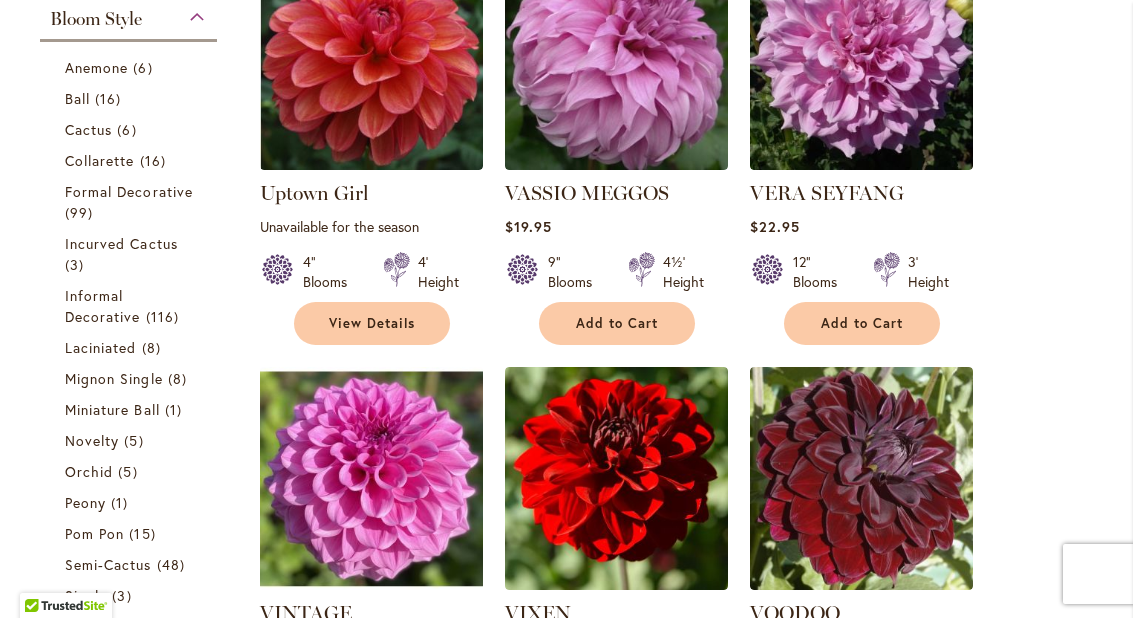 click on "Collarette
16
items" at bounding box center [131, 160] 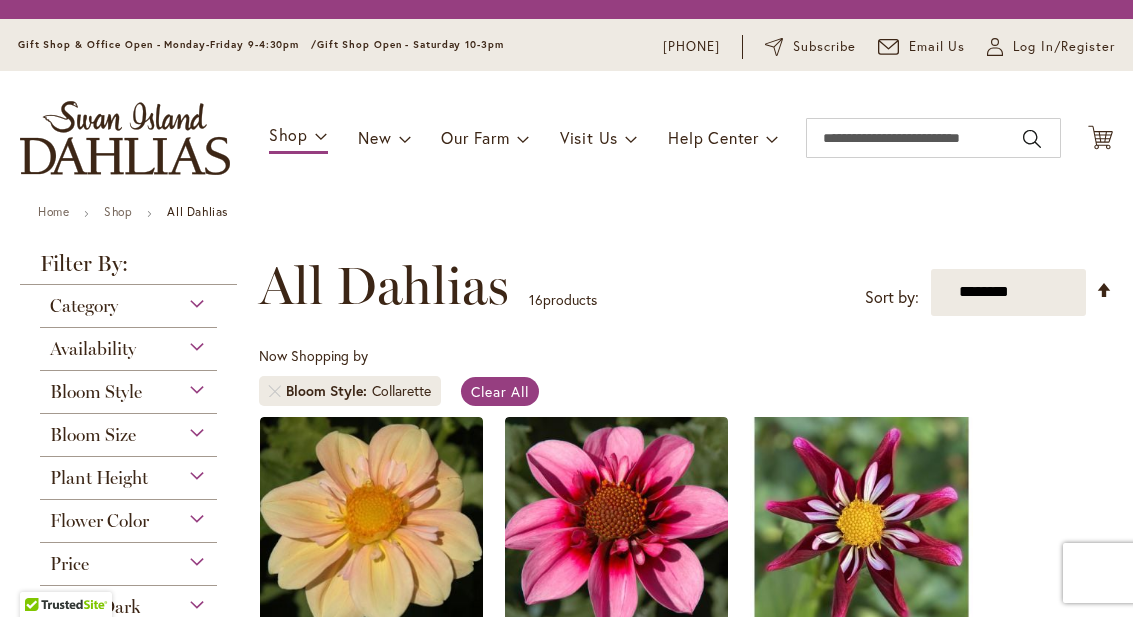scroll, scrollTop: 1, scrollLeft: 0, axis: vertical 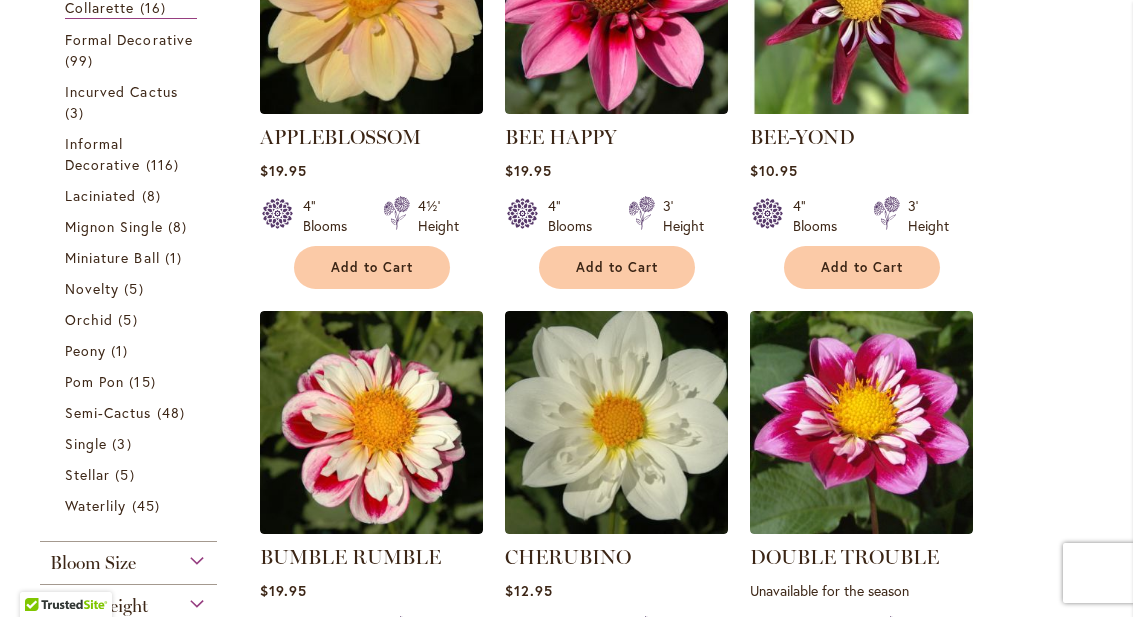 click on "Miniature Ball" at bounding box center (112, 258) 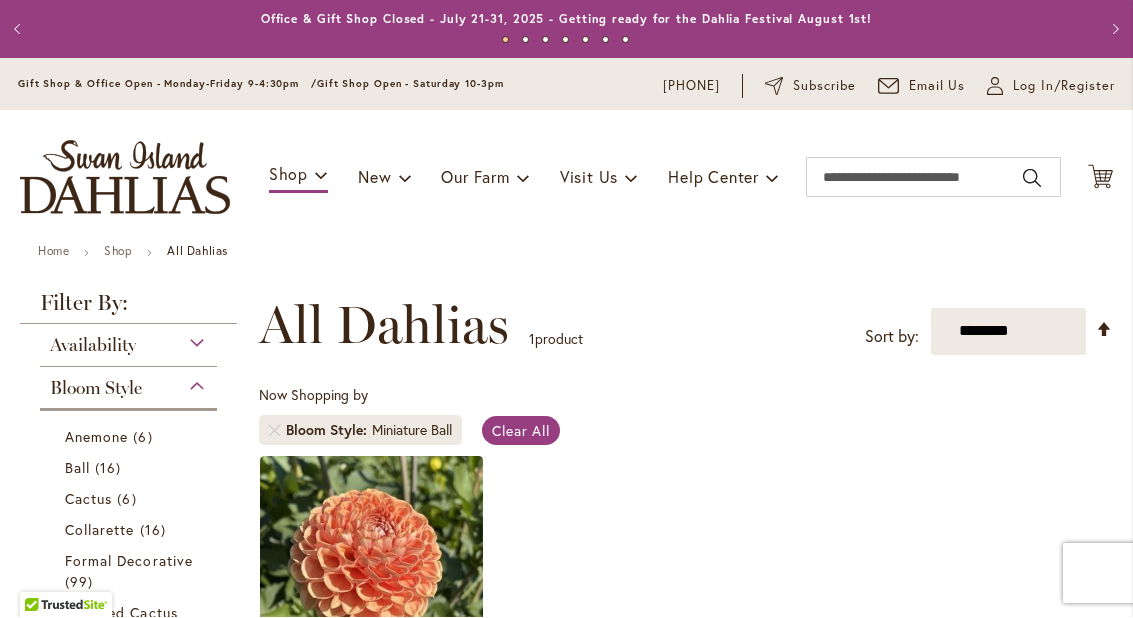 scroll, scrollTop: 1, scrollLeft: 0, axis: vertical 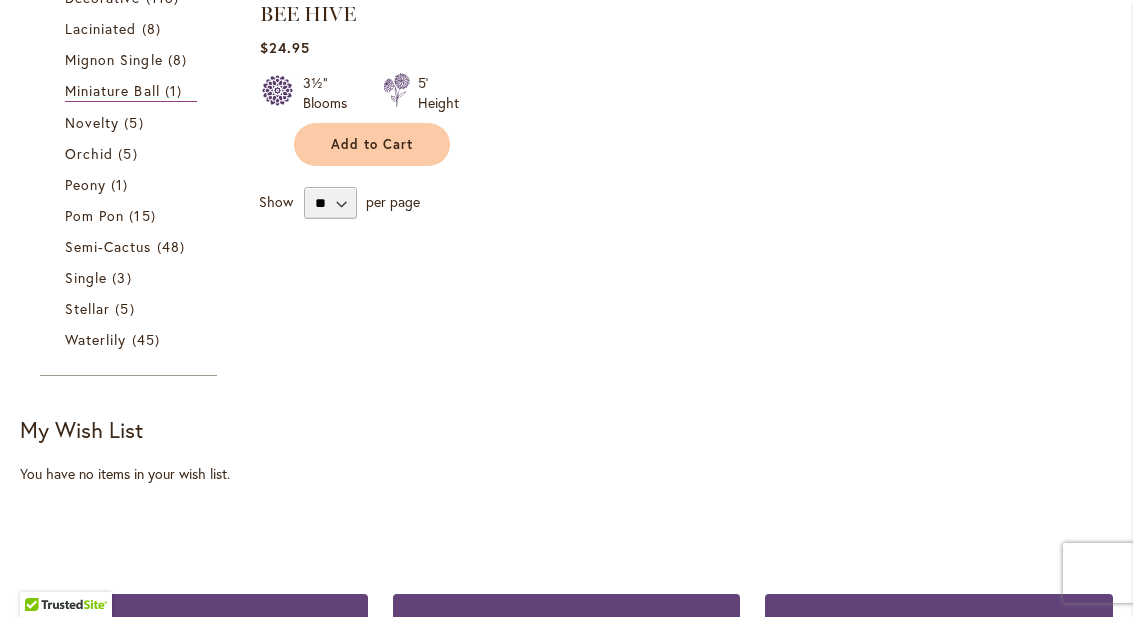 click on "Waterlily" at bounding box center [95, 340] 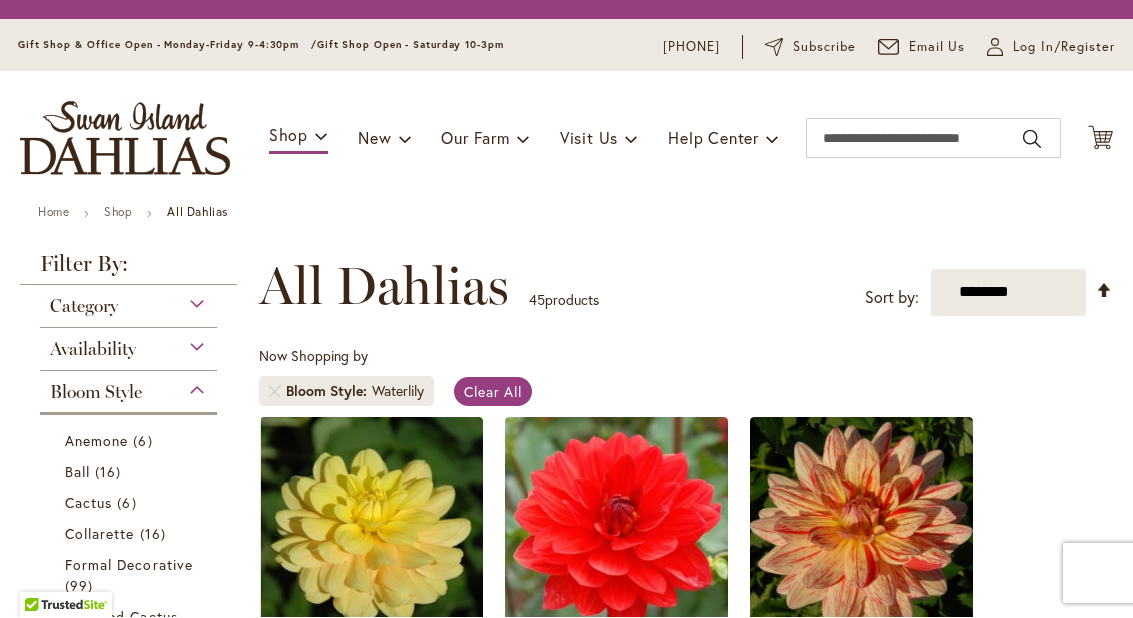 scroll, scrollTop: 1, scrollLeft: 0, axis: vertical 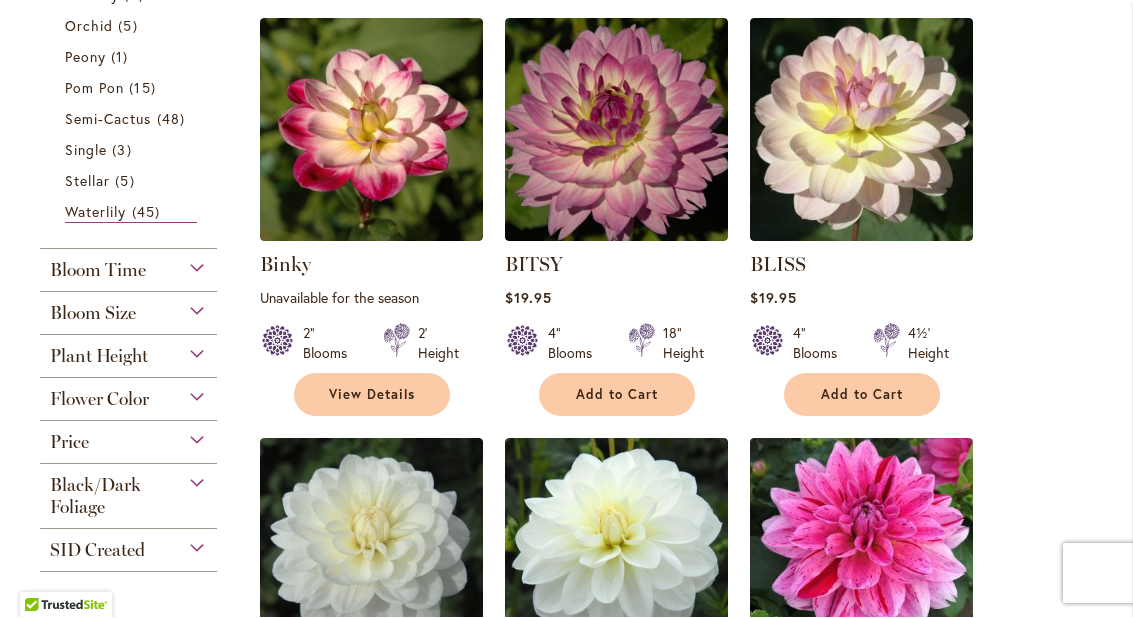 click on "Add to Cart" at bounding box center [862, 395] 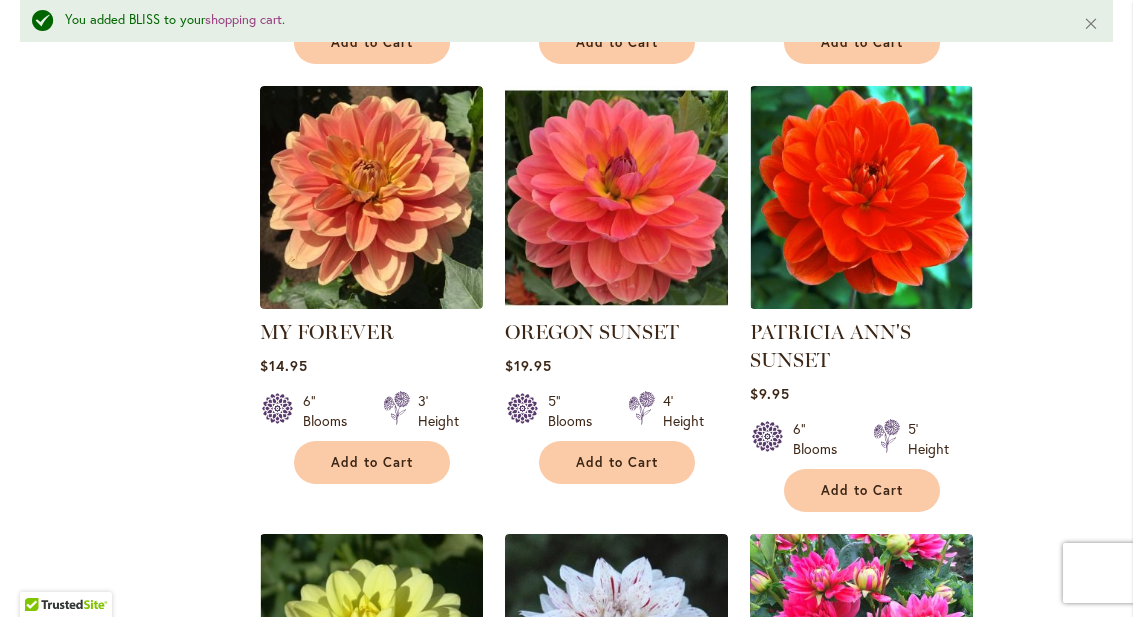 scroll, scrollTop: 4668, scrollLeft: 0, axis: vertical 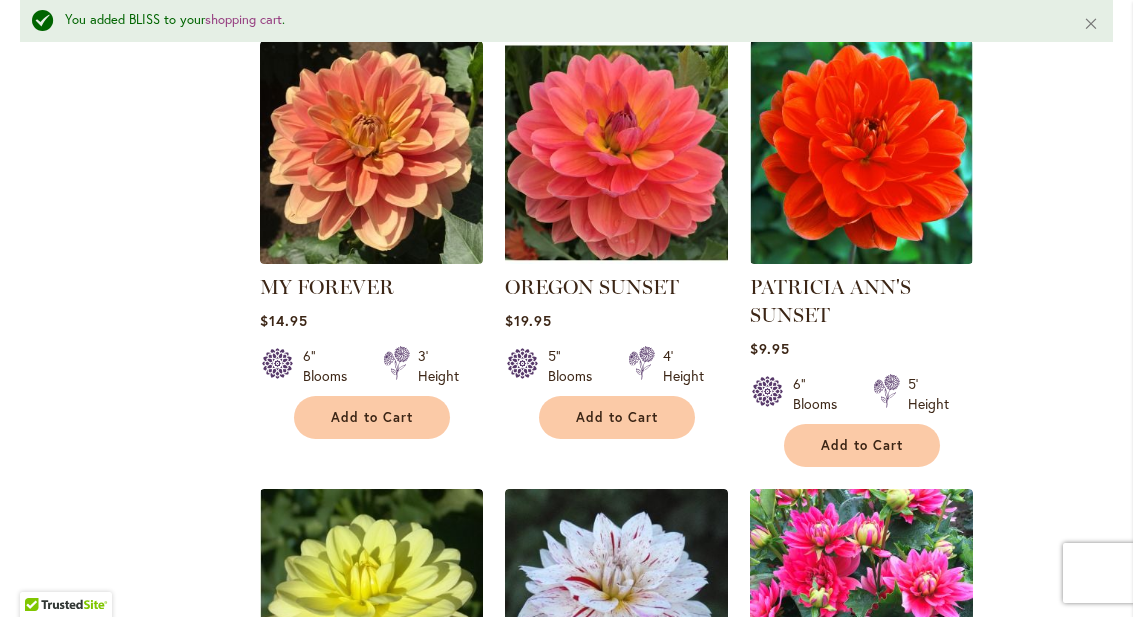 click on "Add to Cart" at bounding box center [617, 418] 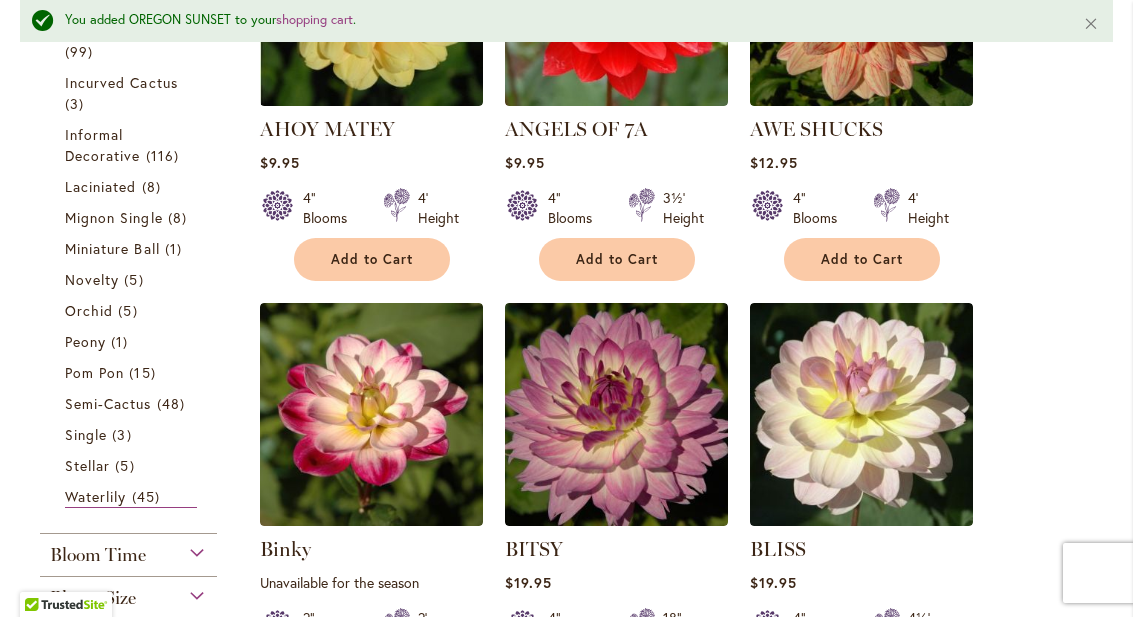 scroll, scrollTop: 644, scrollLeft: 0, axis: vertical 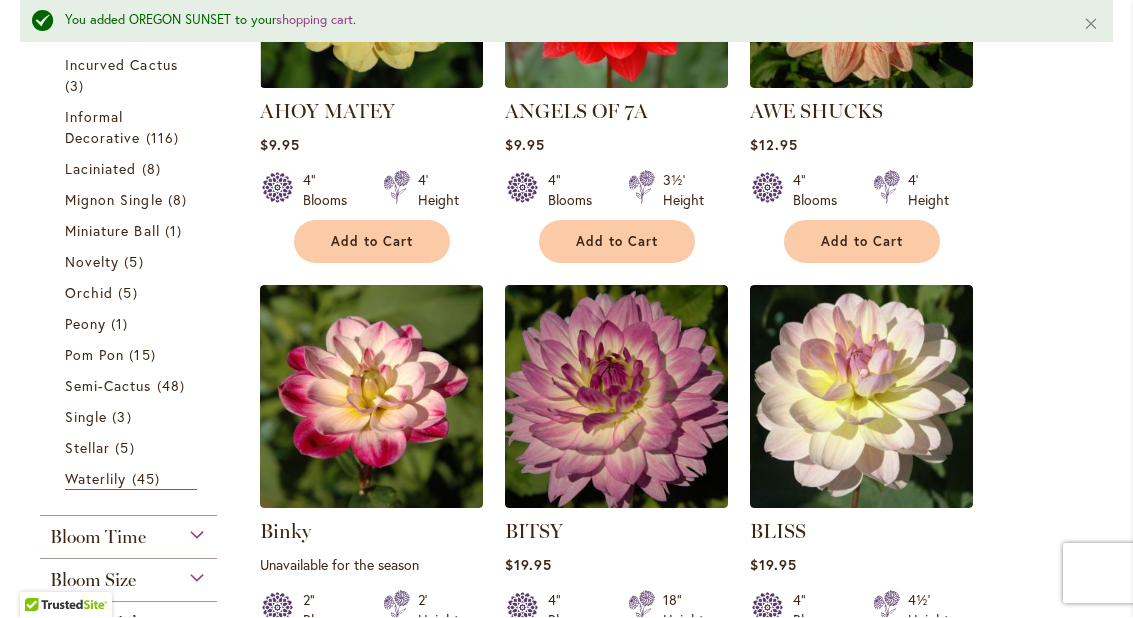click on "Pom Pon" at bounding box center [94, 355] 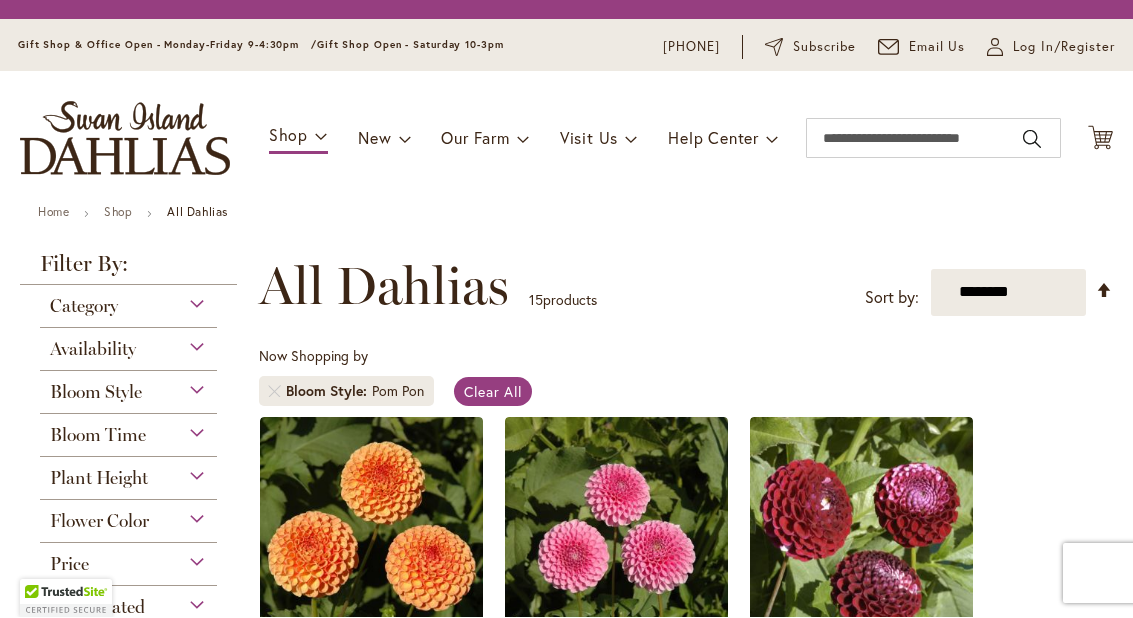 scroll, scrollTop: 1, scrollLeft: 0, axis: vertical 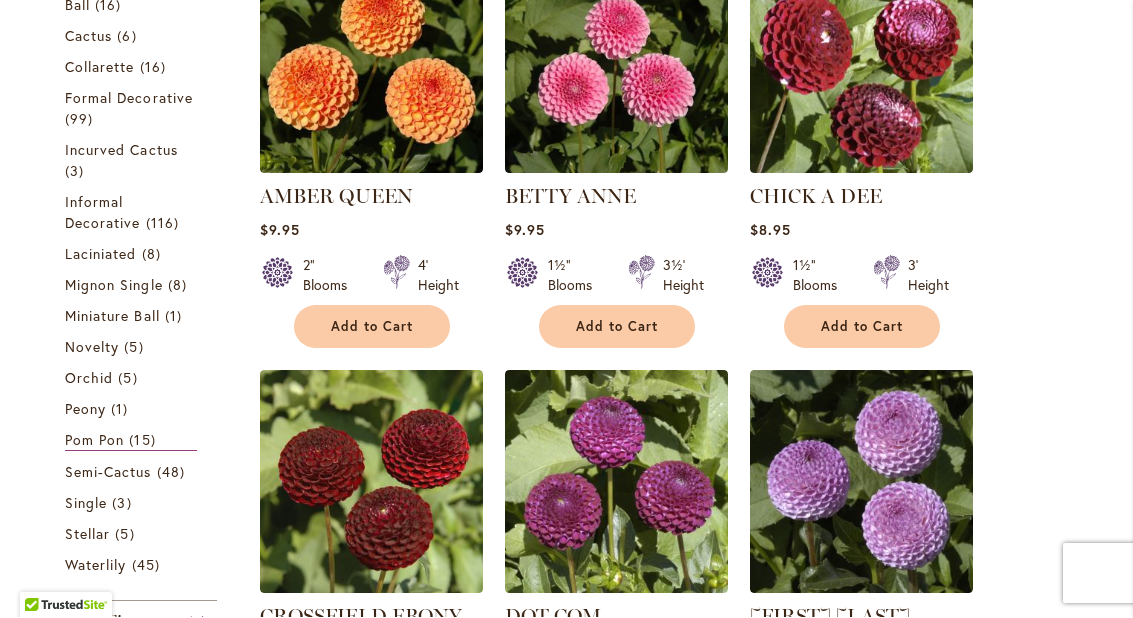 click on "Informal Decorative" at bounding box center (103, 213) 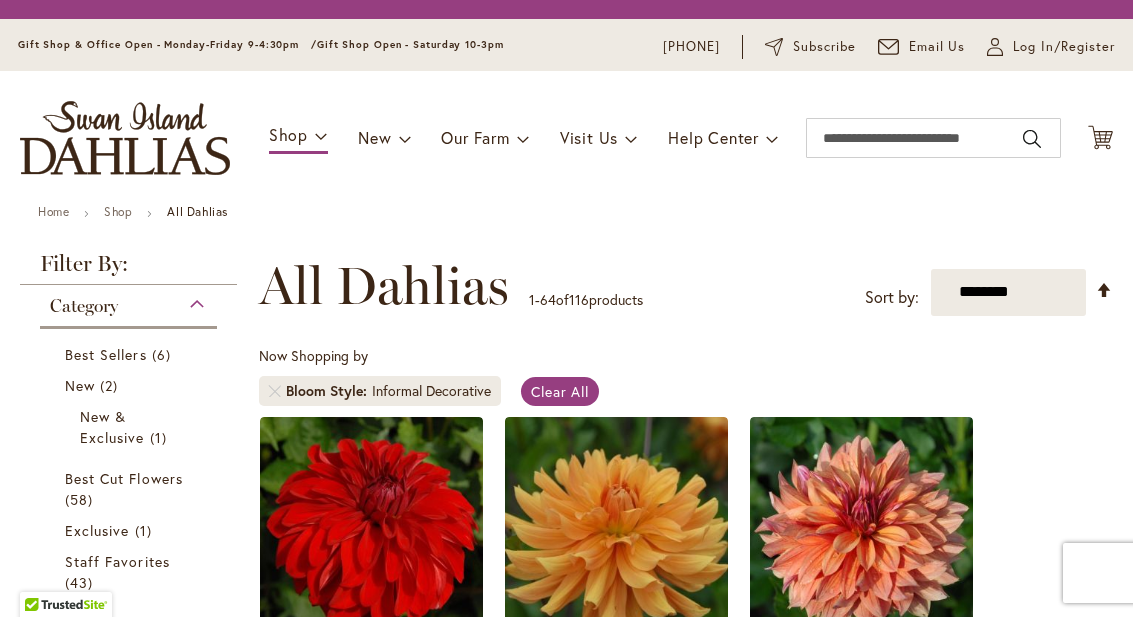 scroll, scrollTop: 1, scrollLeft: 0, axis: vertical 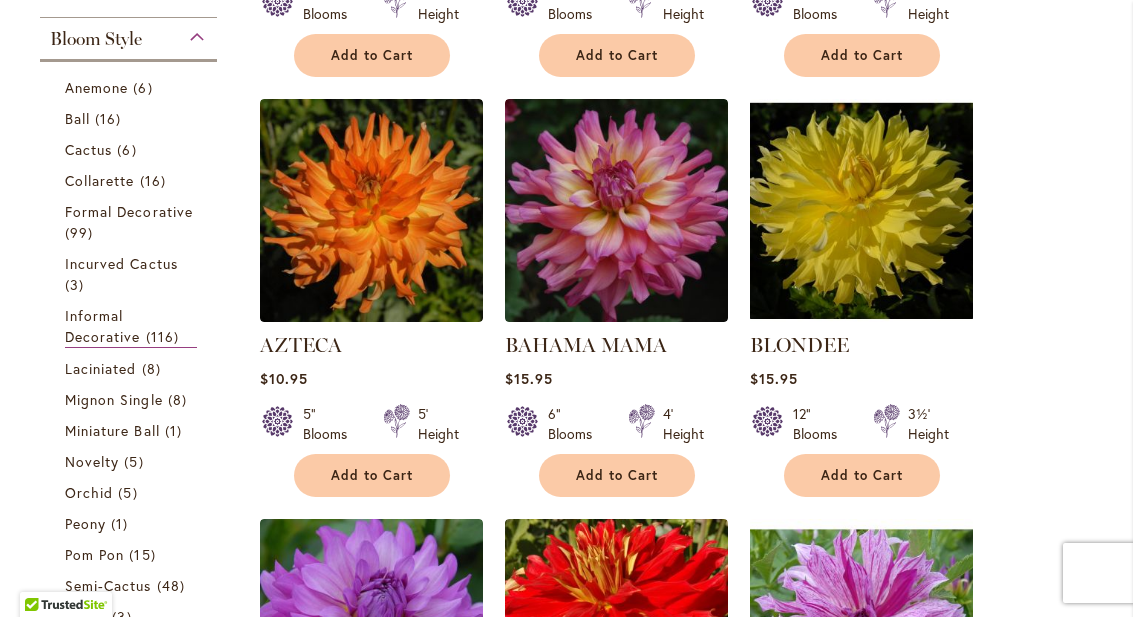 click on "Formal Decorative" at bounding box center [129, 212] 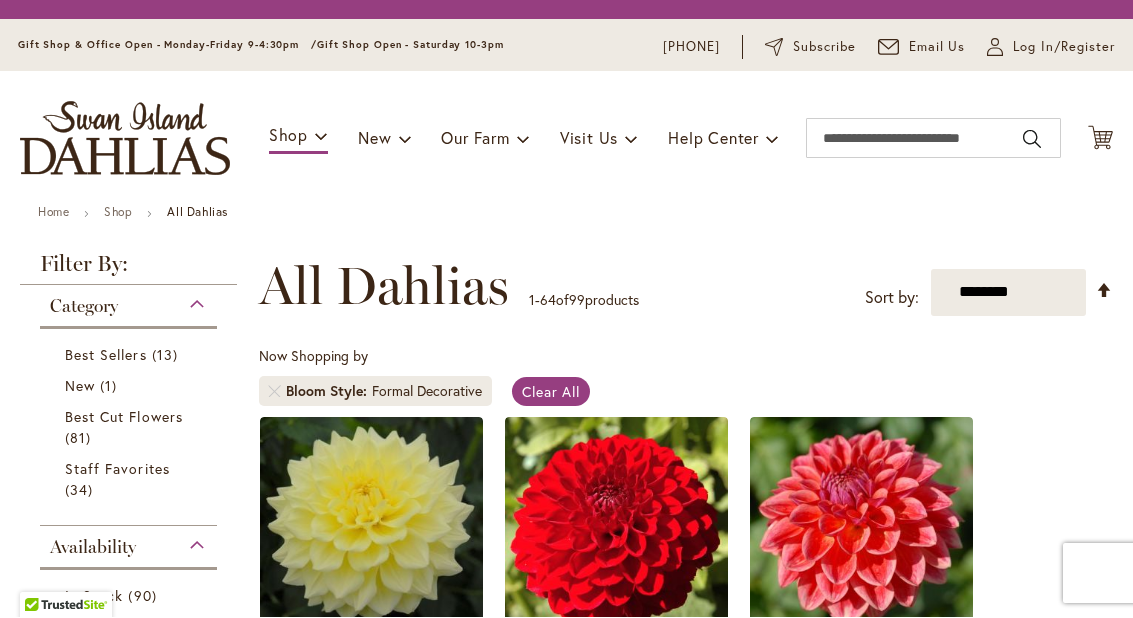 scroll, scrollTop: 1, scrollLeft: 0, axis: vertical 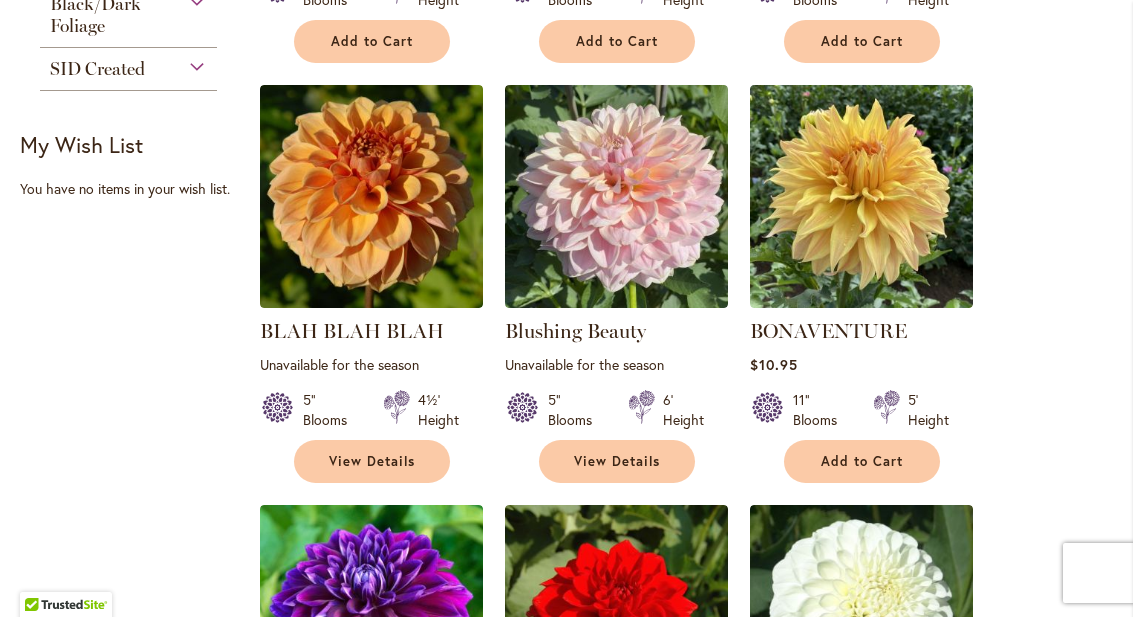 click on "View Details" at bounding box center (617, 462) 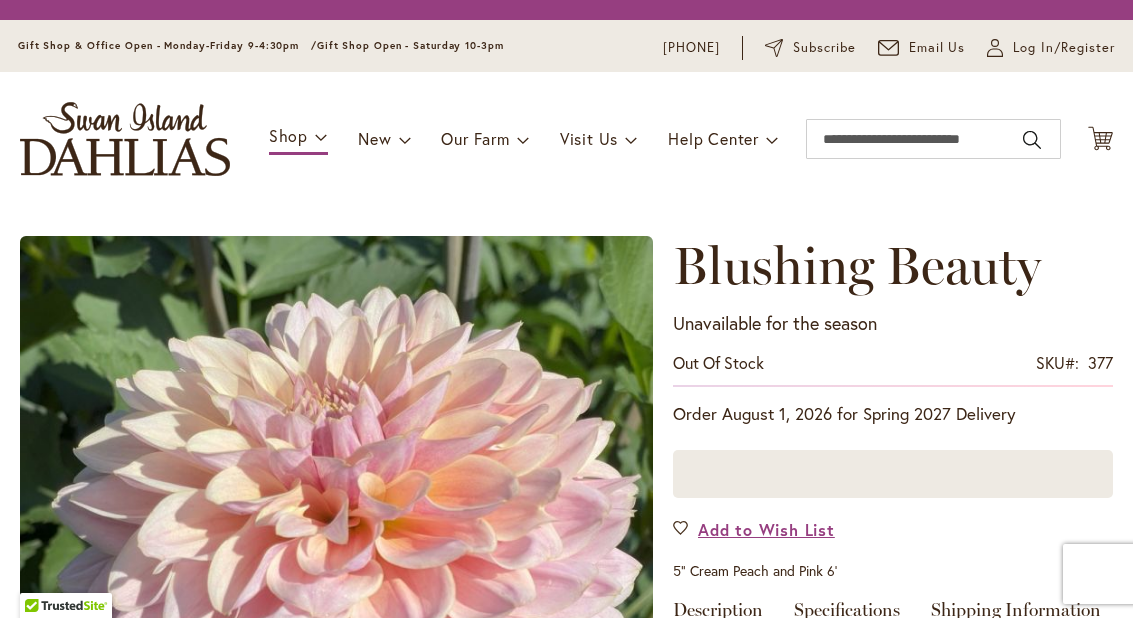 scroll, scrollTop: 0, scrollLeft: 0, axis: both 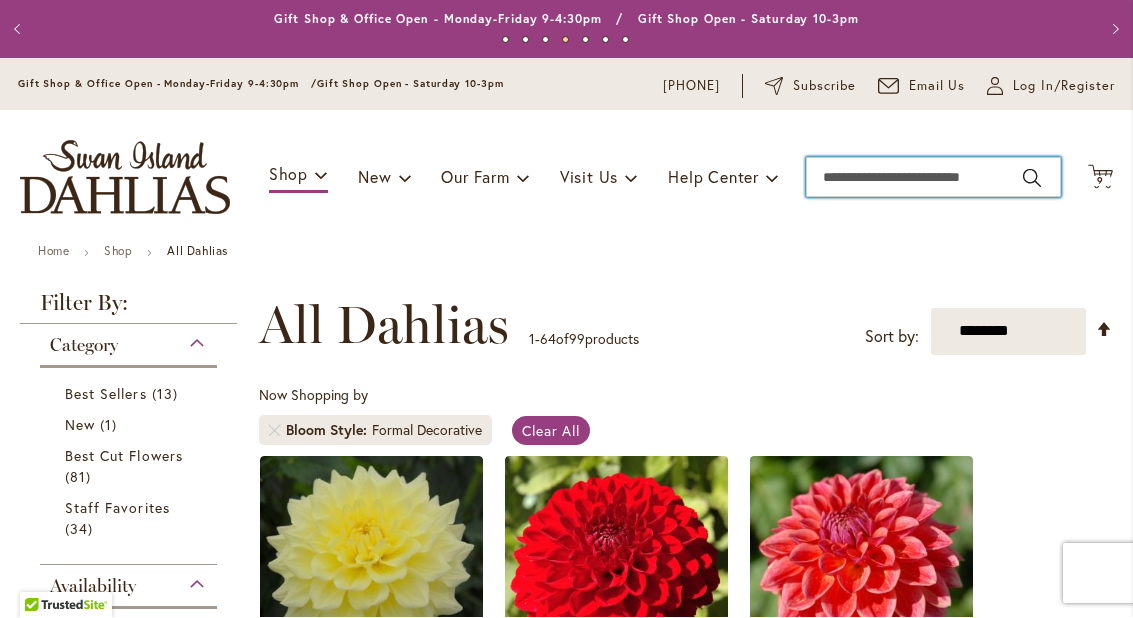 click on "Search" at bounding box center (933, 178) 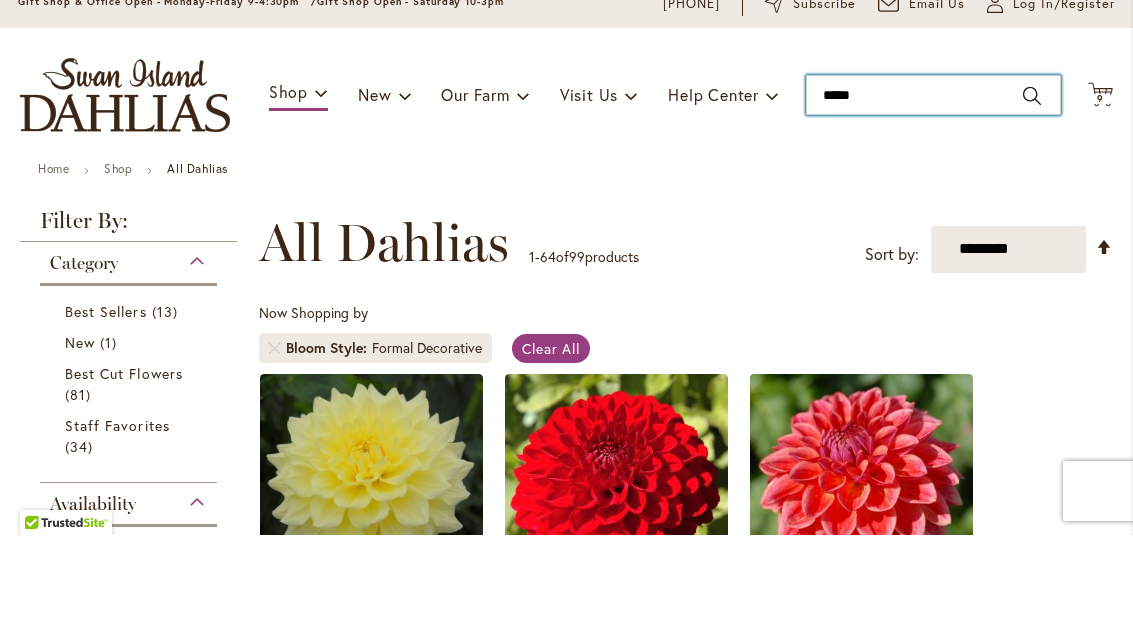 type on "******" 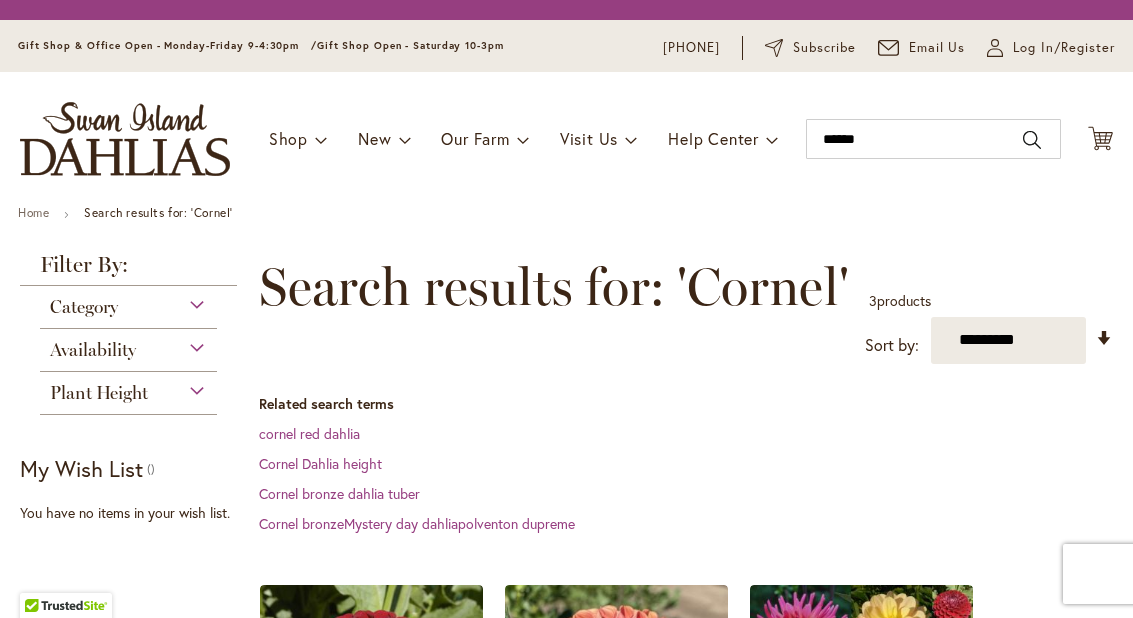 scroll, scrollTop: 0, scrollLeft: 0, axis: both 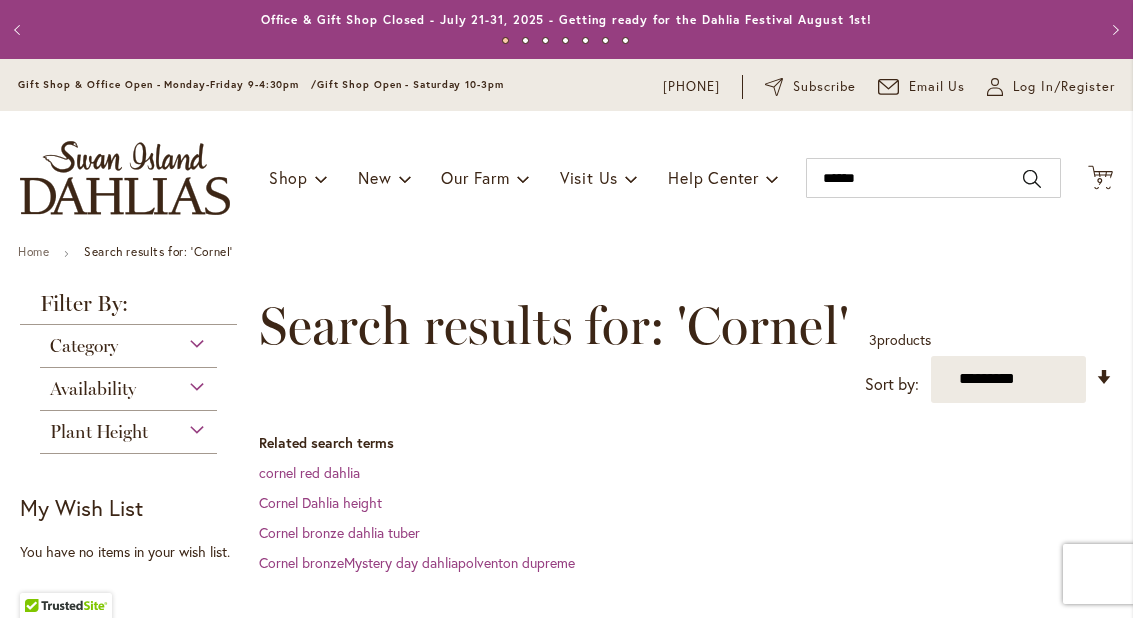 click on "Cornel bronze dahlia tuber" at bounding box center (339, 532) 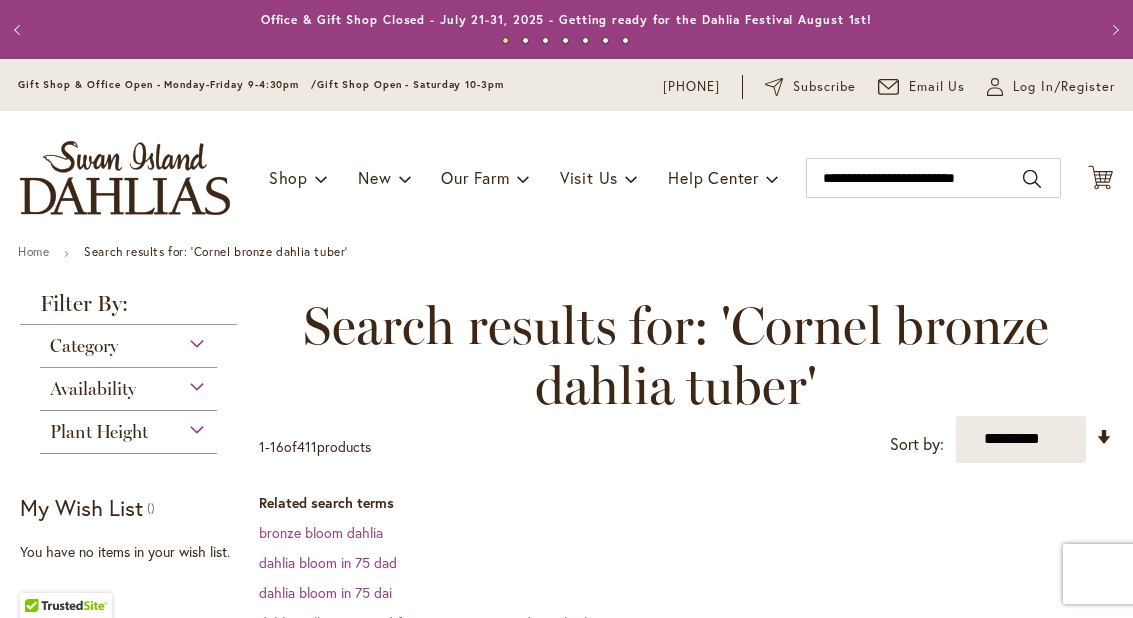 scroll, scrollTop: 0, scrollLeft: 0, axis: both 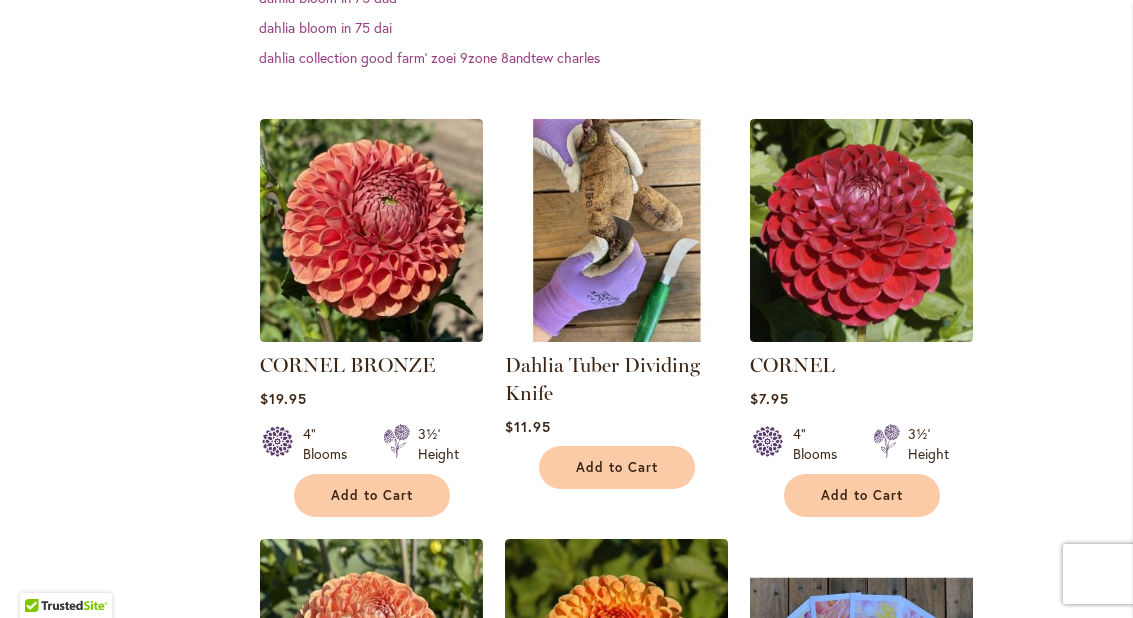 click at bounding box center [371, 230] 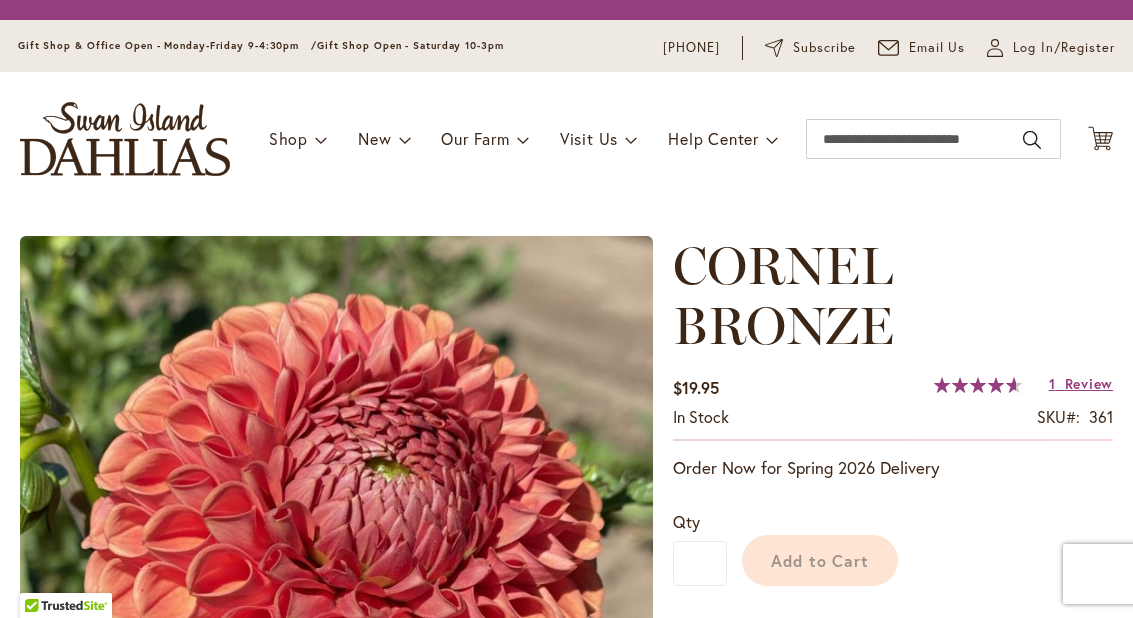scroll, scrollTop: 0, scrollLeft: 0, axis: both 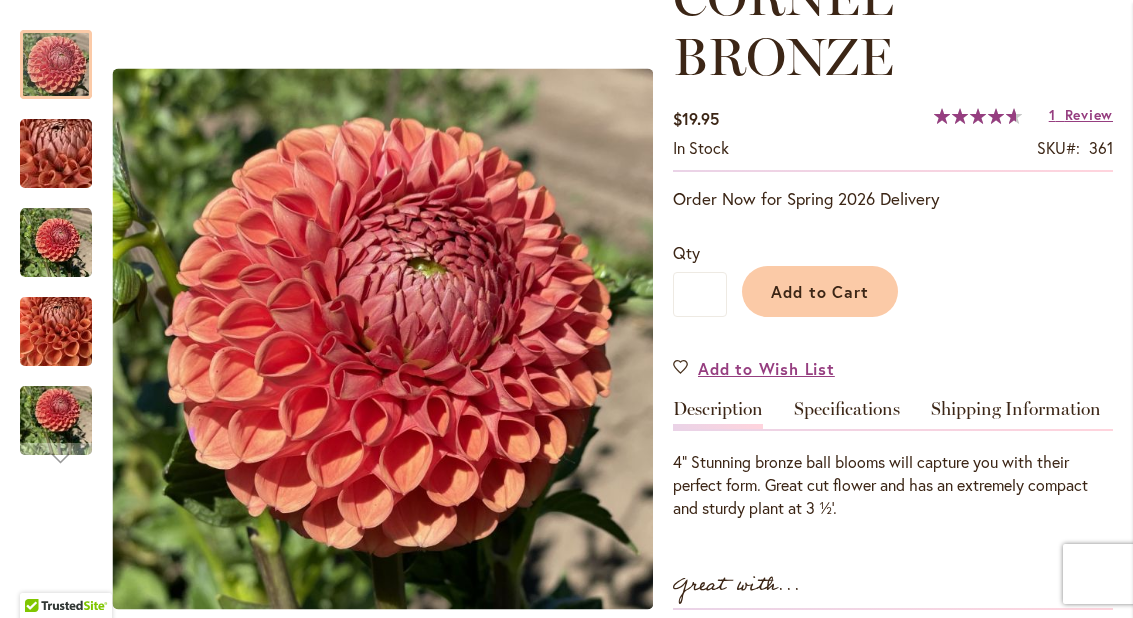 click on "Add to Cart" at bounding box center (820, 291) 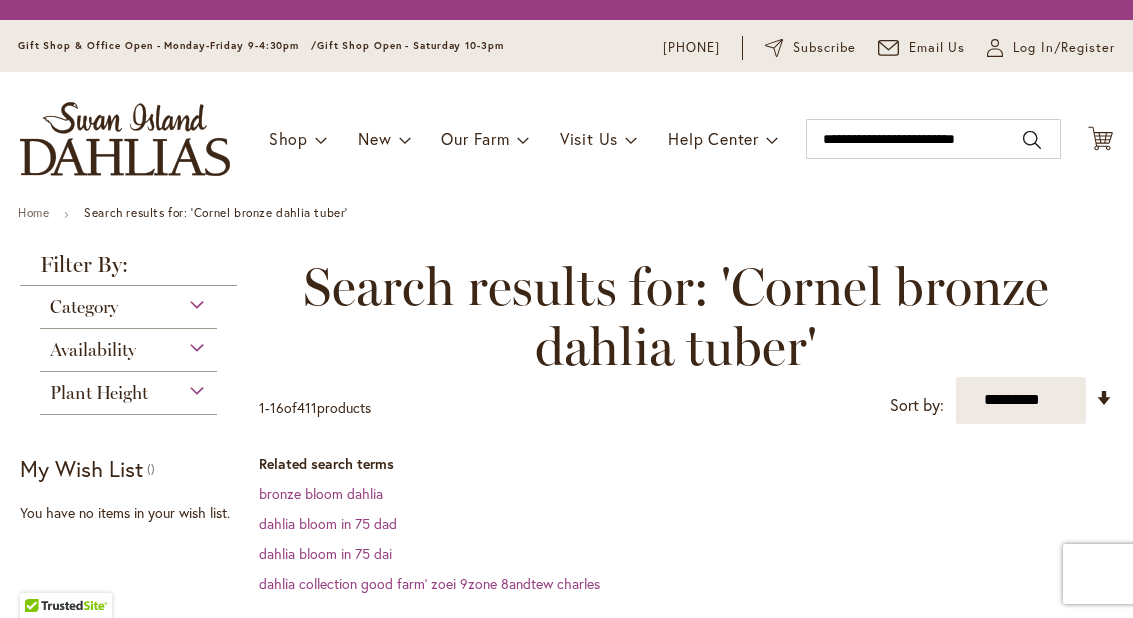 scroll, scrollTop: 0, scrollLeft: 0, axis: both 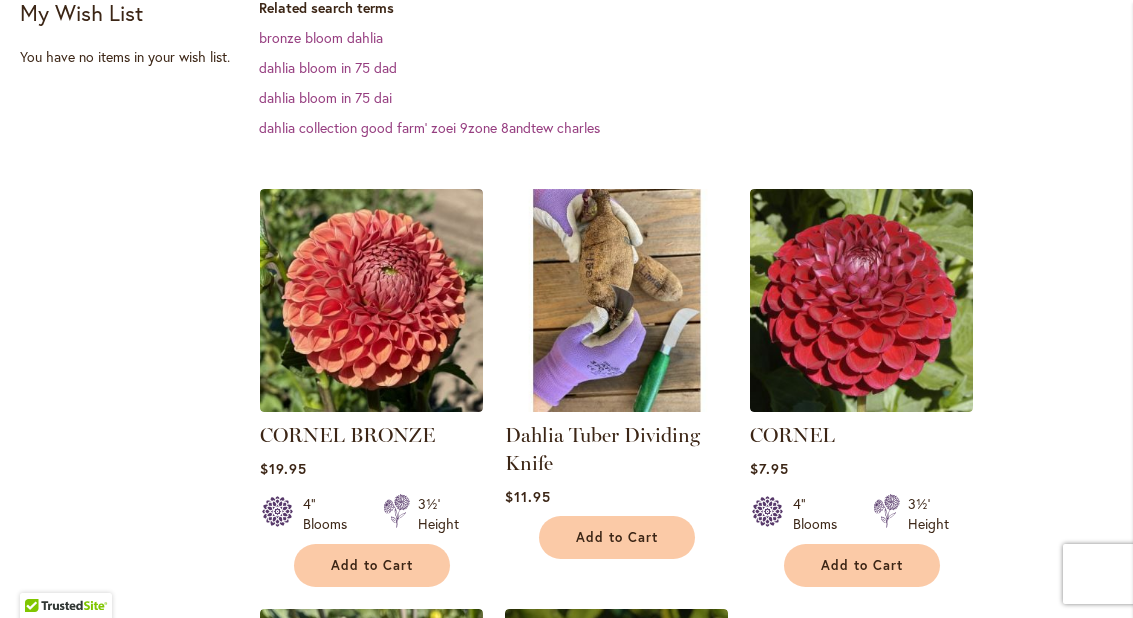 click at bounding box center [861, 300] 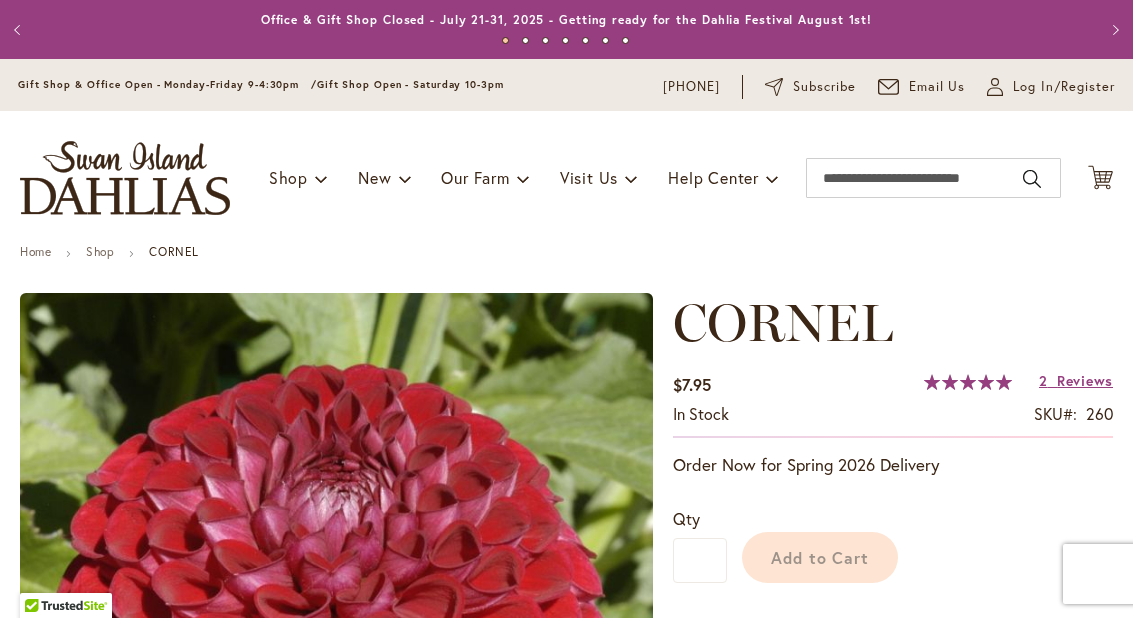 scroll, scrollTop: 0, scrollLeft: 0, axis: both 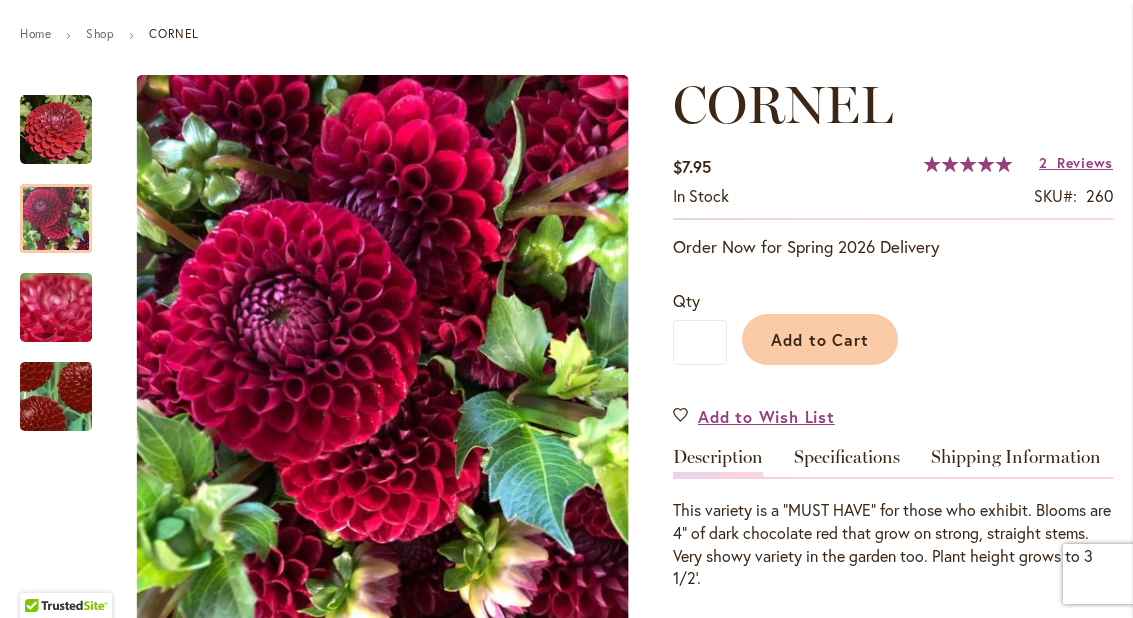 click on "Add to Cart" at bounding box center [820, 339] 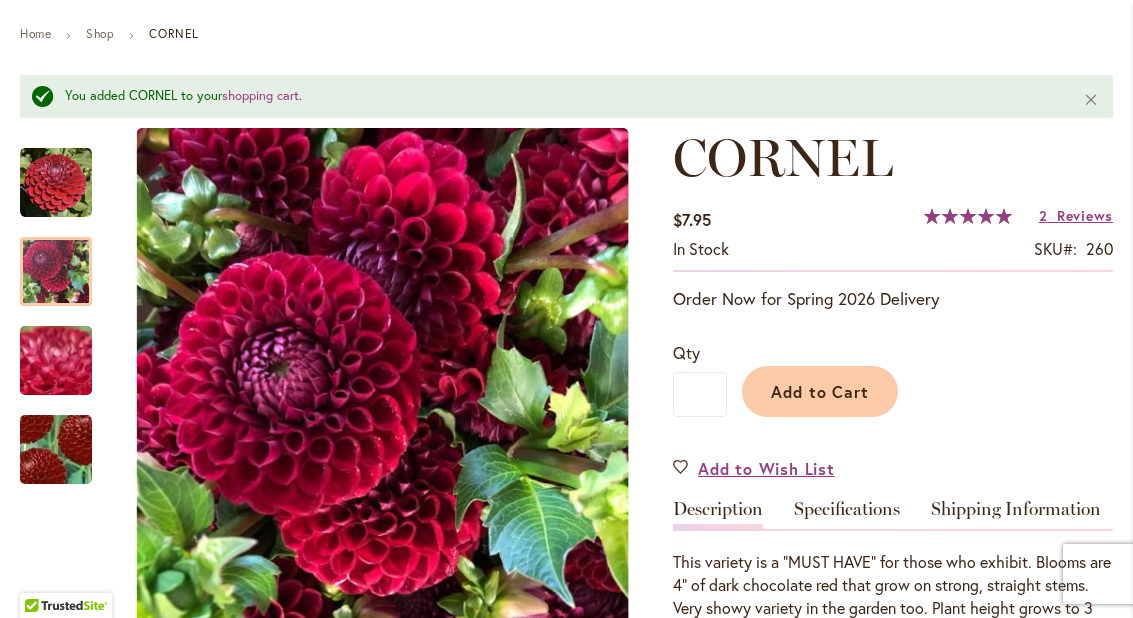click on "Close" at bounding box center (1091, 99) 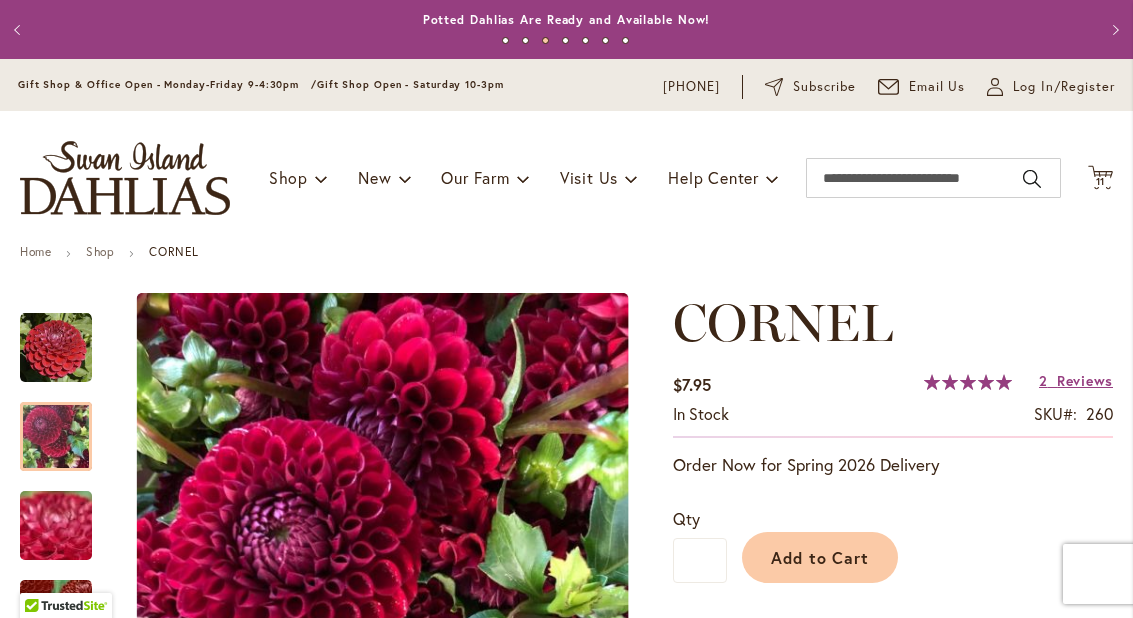 scroll, scrollTop: 0, scrollLeft: 0, axis: both 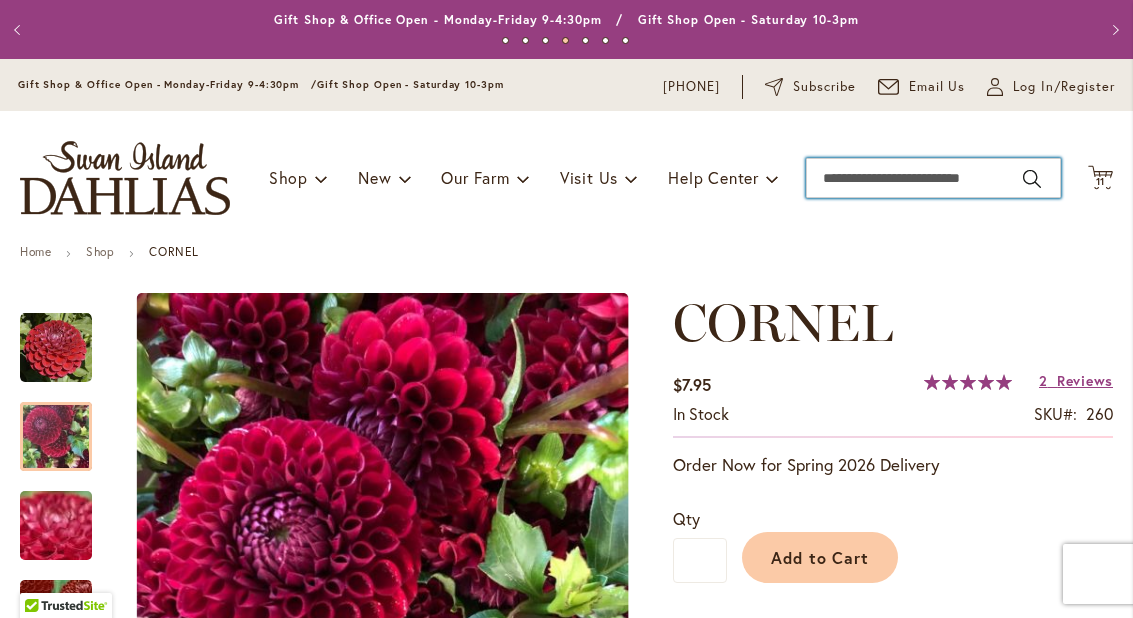 click on "Search" at bounding box center (933, 178) 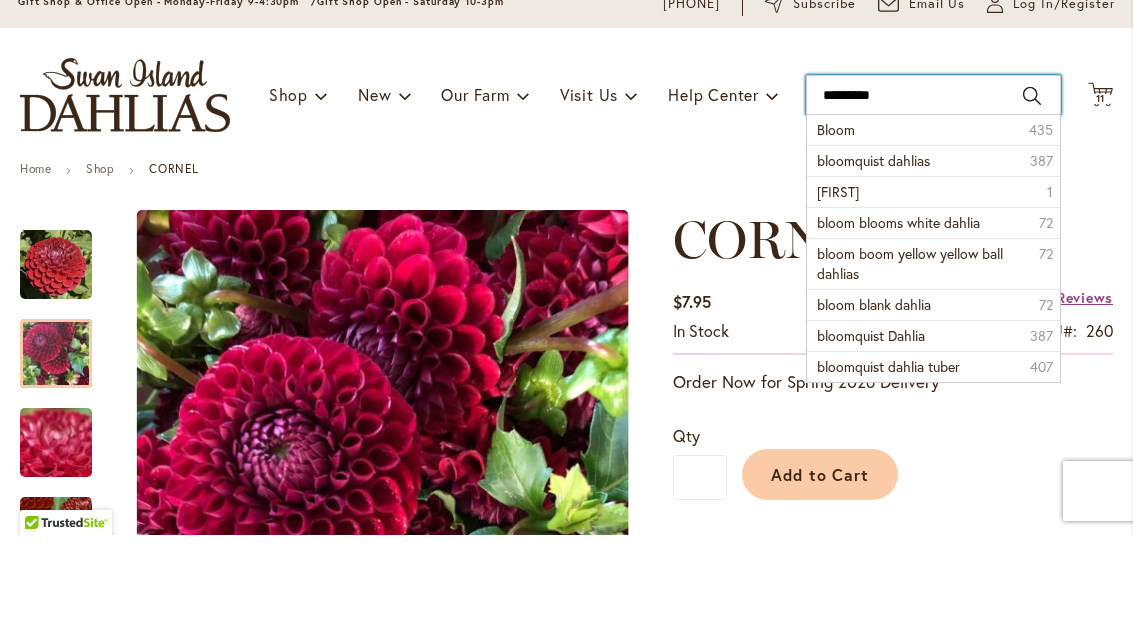 type on "**********" 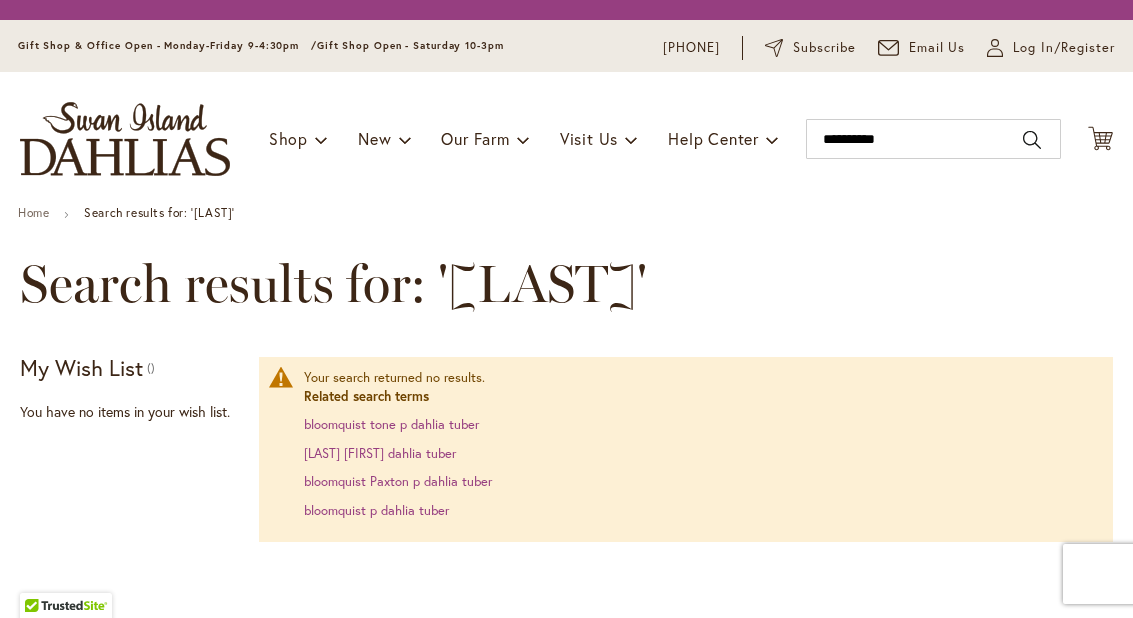 scroll, scrollTop: 0, scrollLeft: 0, axis: both 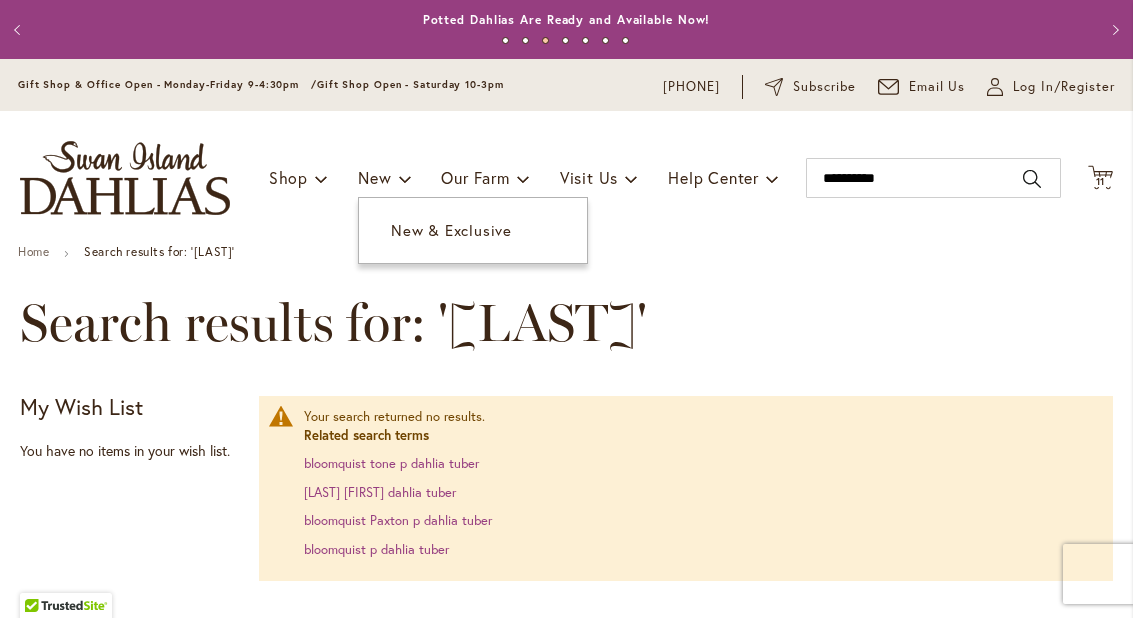 click on "New & Exclusive" at bounding box center (451, 230) 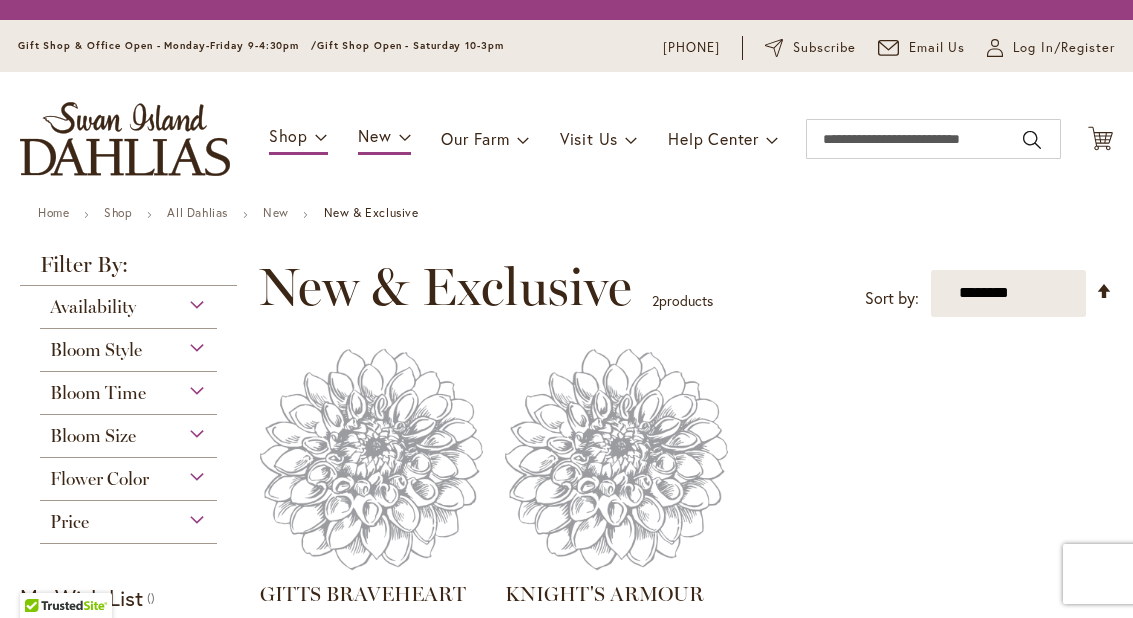 scroll, scrollTop: 0, scrollLeft: 0, axis: both 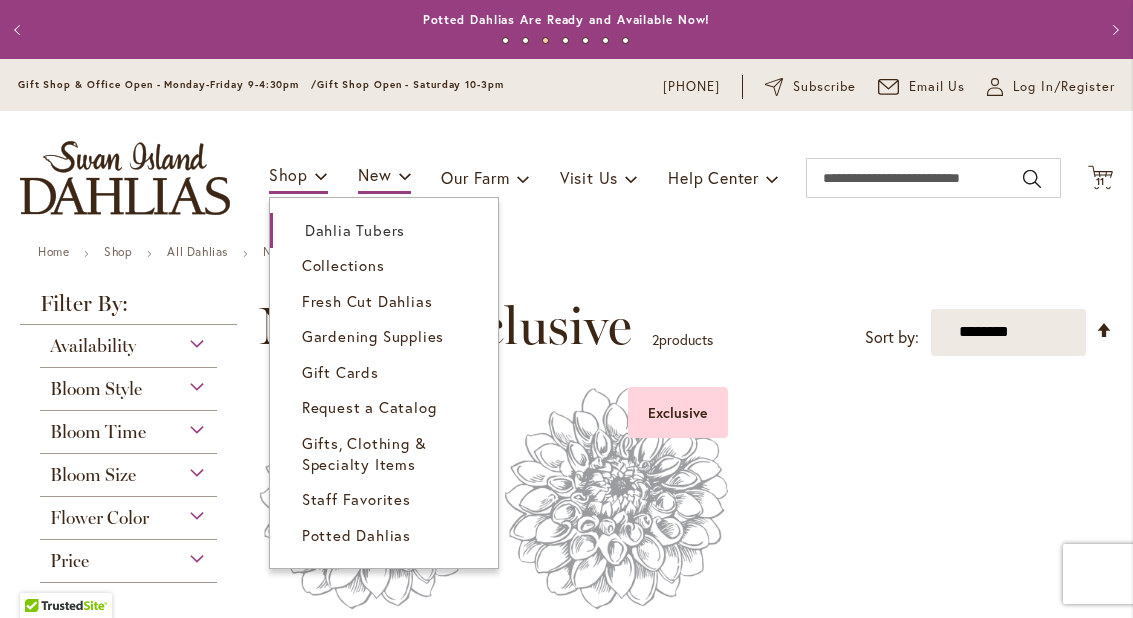 click on "Dahlia Tubers" at bounding box center [355, 230] 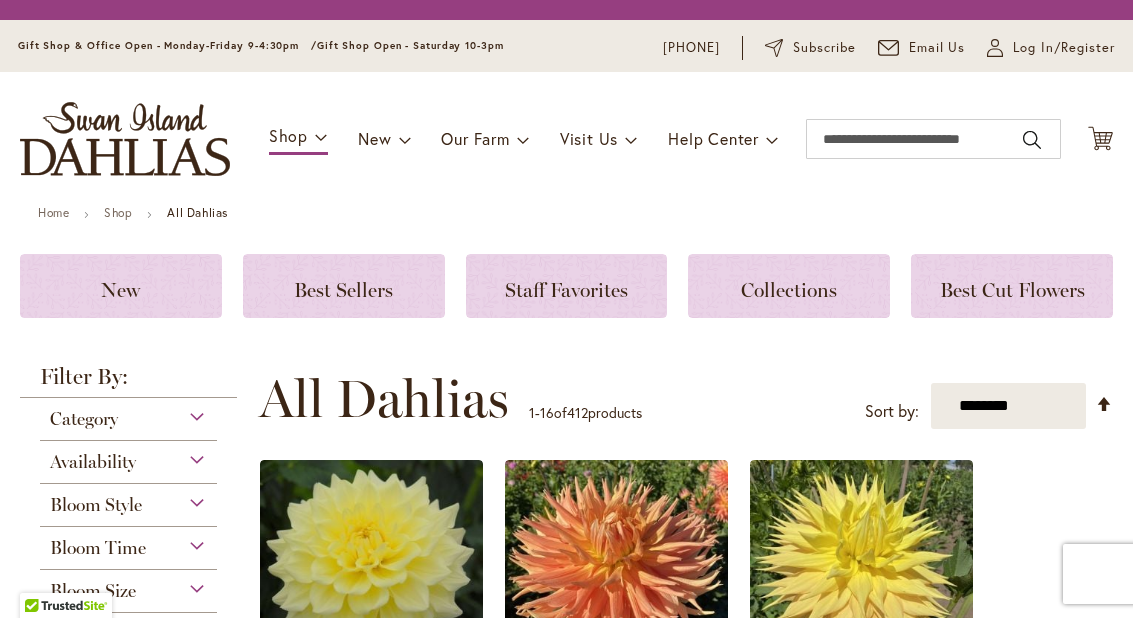scroll, scrollTop: 0, scrollLeft: 0, axis: both 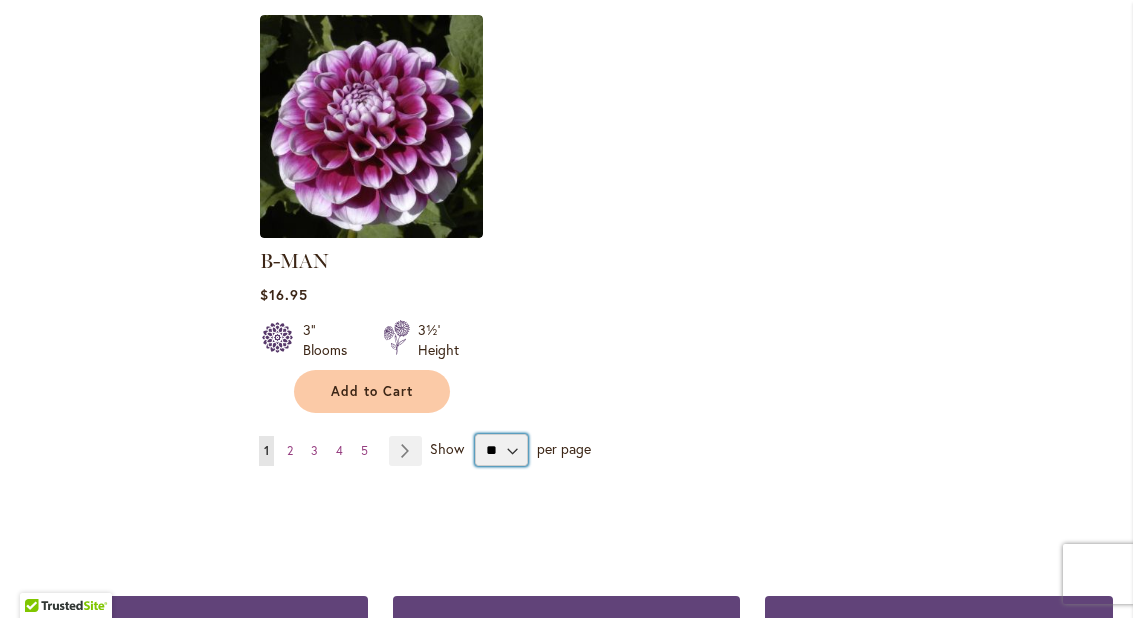 click on "**
**
**
**" at bounding box center (501, 450) 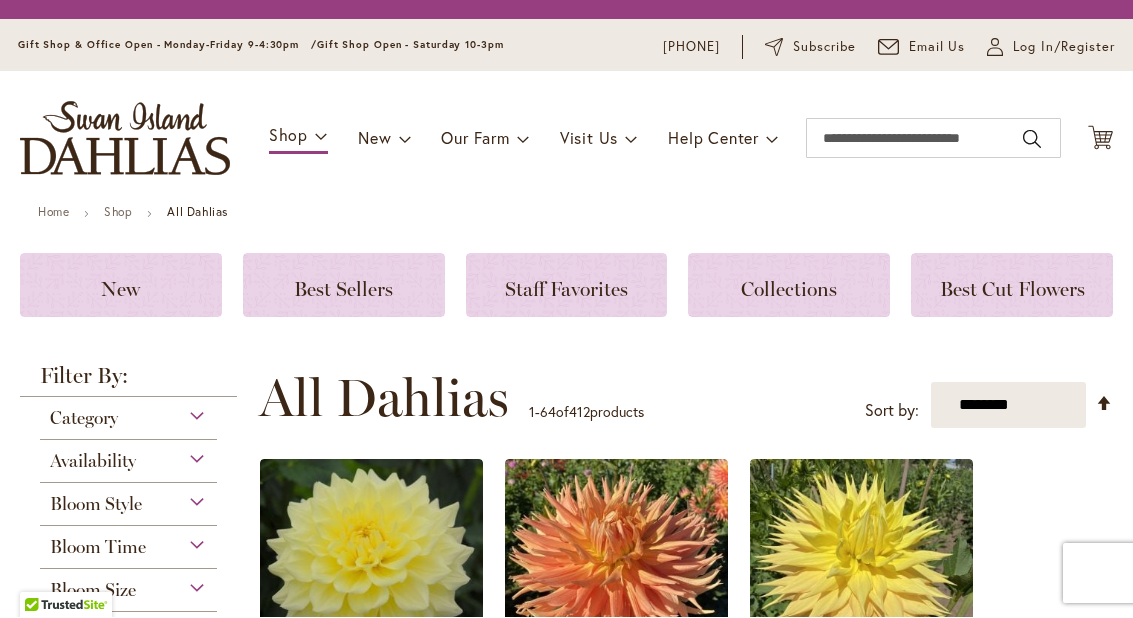 scroll, scrollTop: 1, scrollLeft: 0, axis: vertical 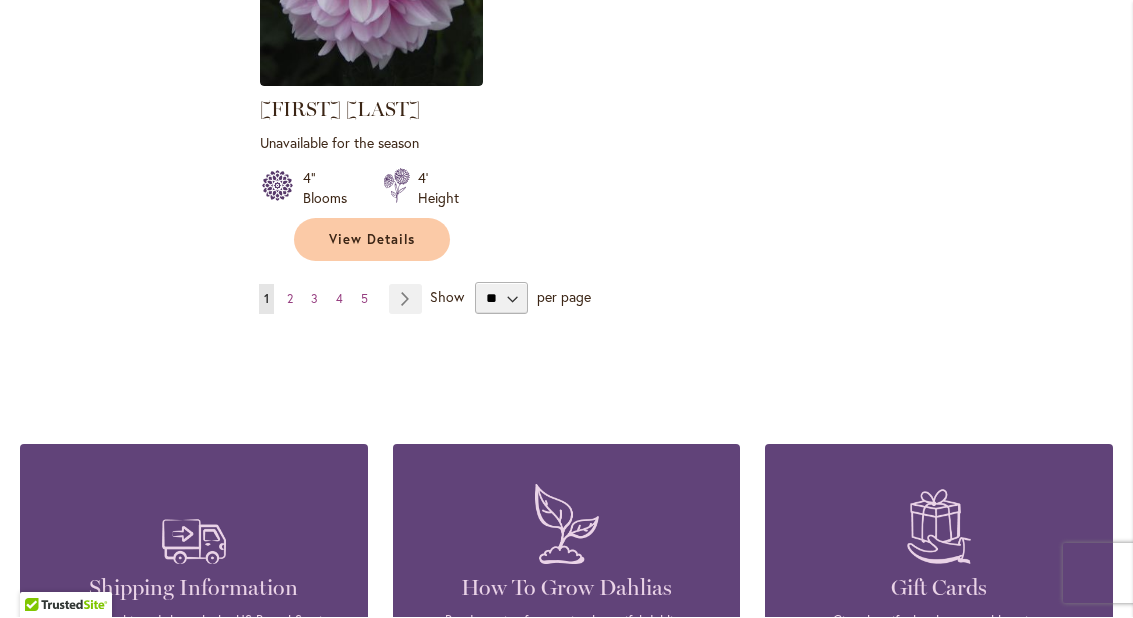 click on "Page
Next" at bounding box center [405, 300] 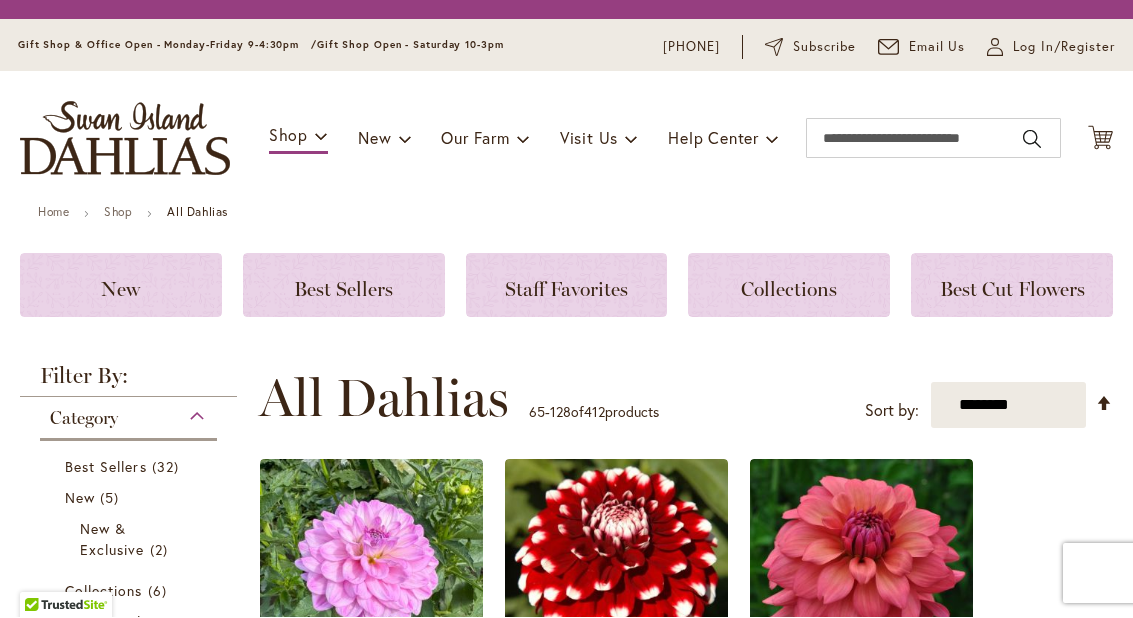 scroll, scrollTop: 1, scrollLeft: 0, axis: vertical 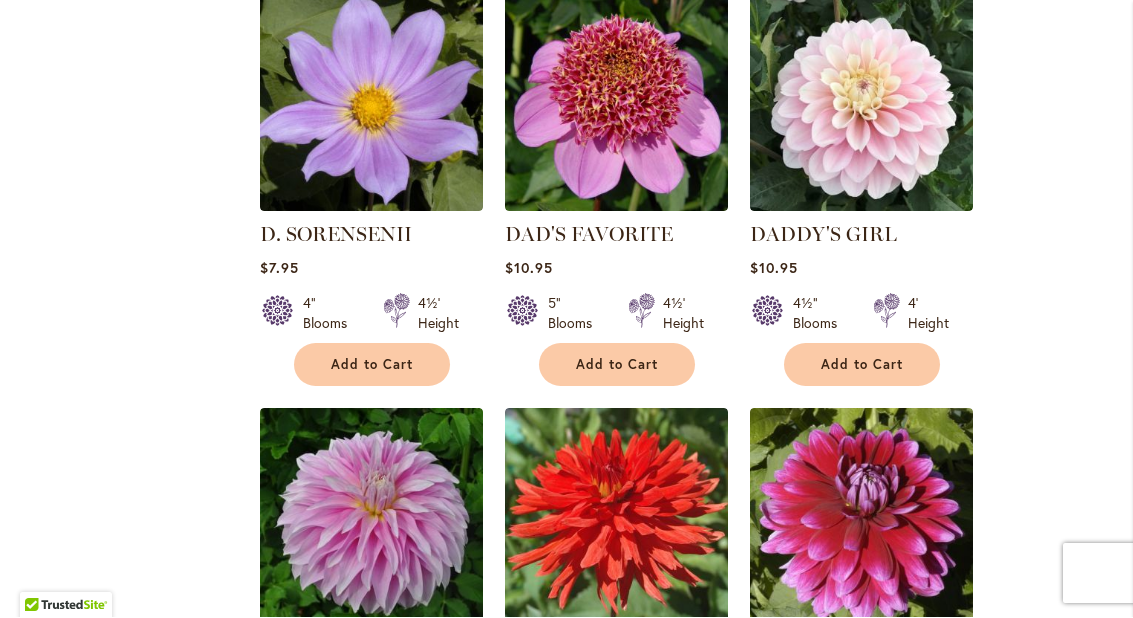 click at bounding box center [616, 100] 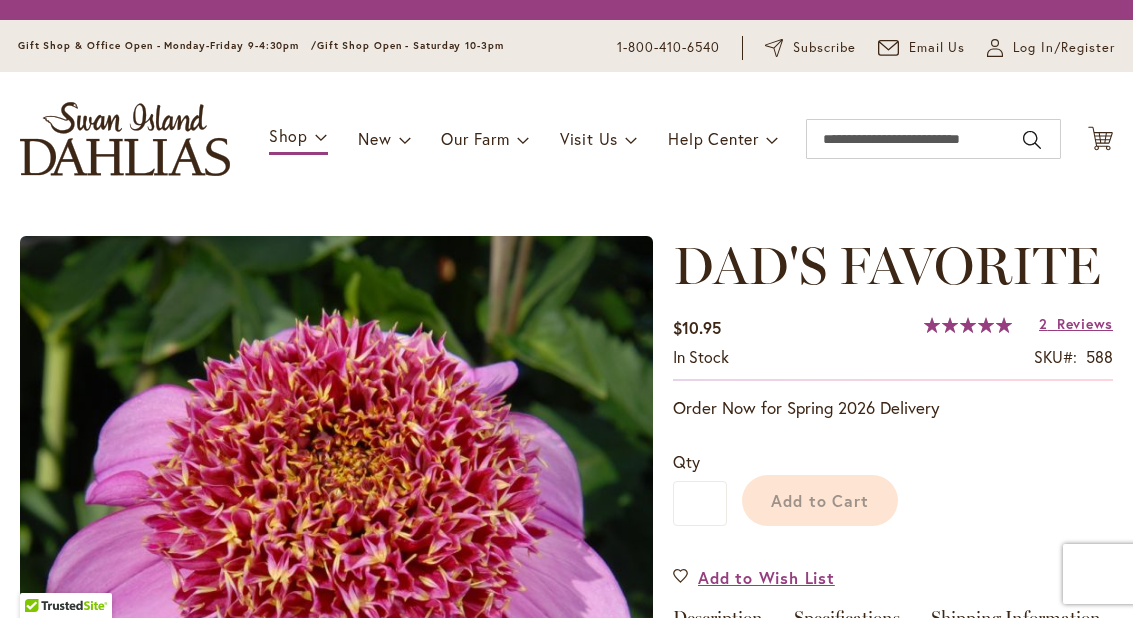 scroll, scrollTop: 0, scrollLeft: 0, axis: both 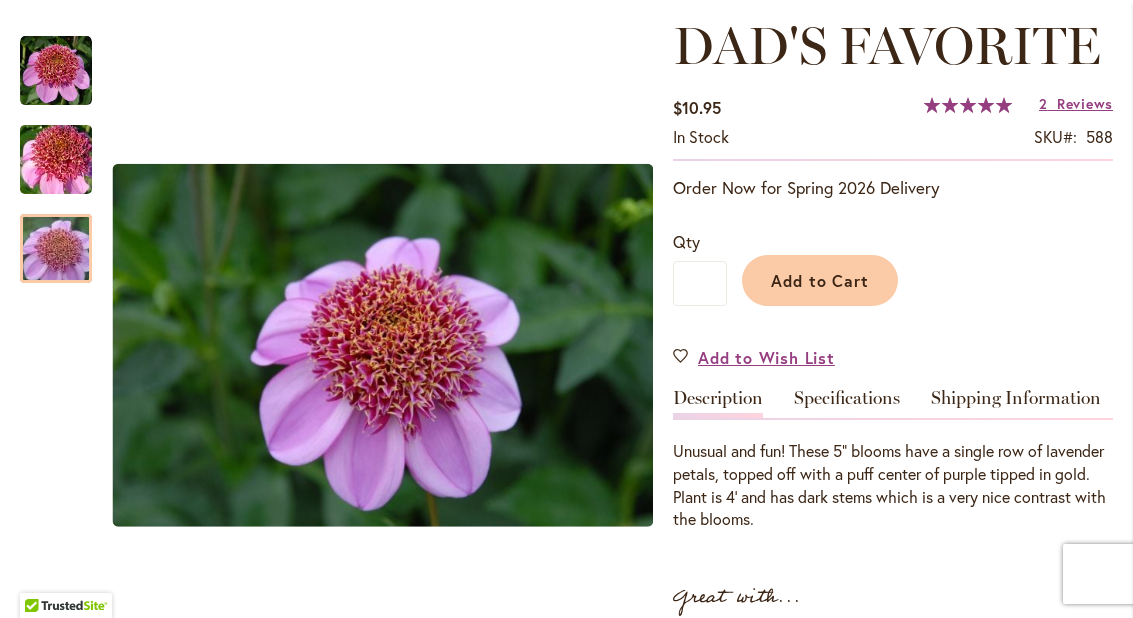click at bounding box center [56, 249] 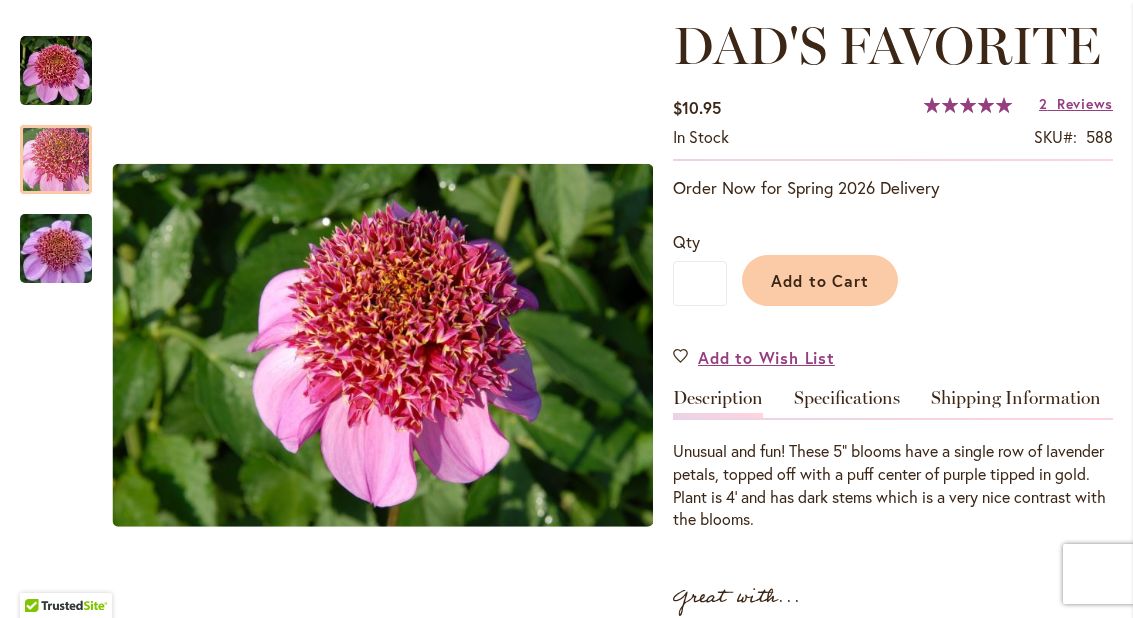 click at bounding box center [56, 160] 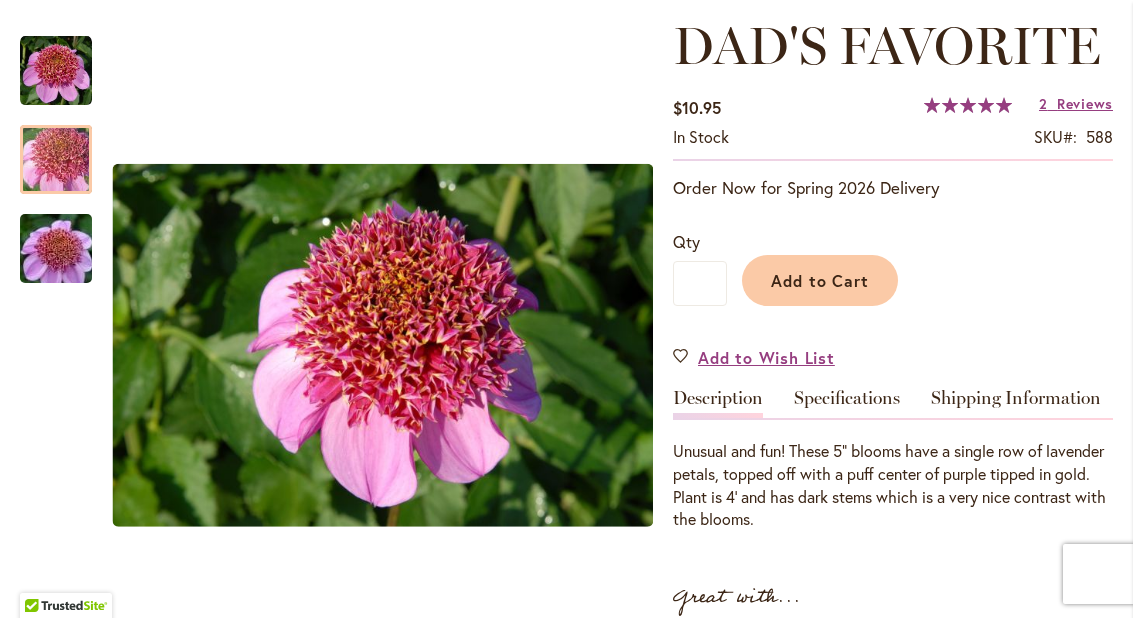 click on "Add to Cart" at bounding box center (820, 280) 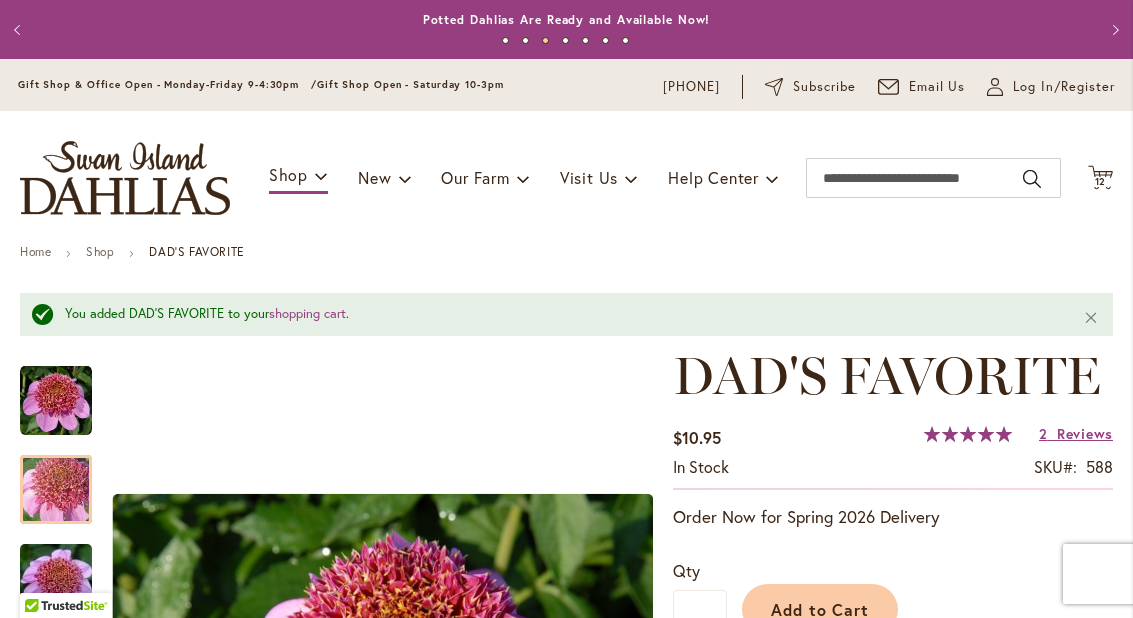 scroll, scrollTop: 0, scrollLeft: 0, axis: both 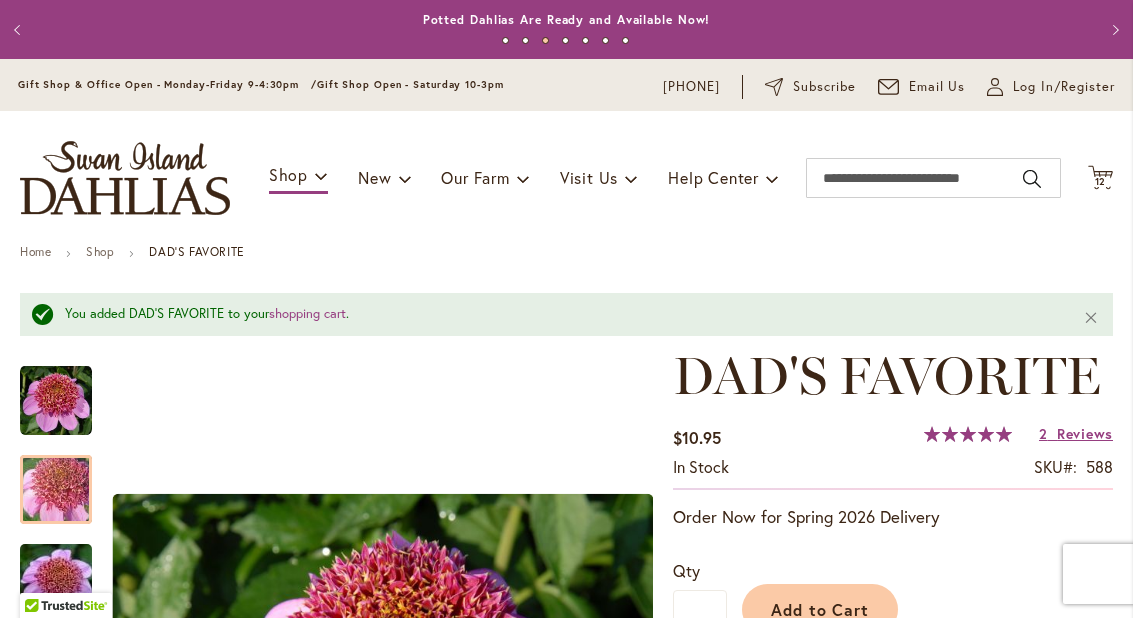 click on "My Account
Log In/Register" at bounding box center [1051, 87] 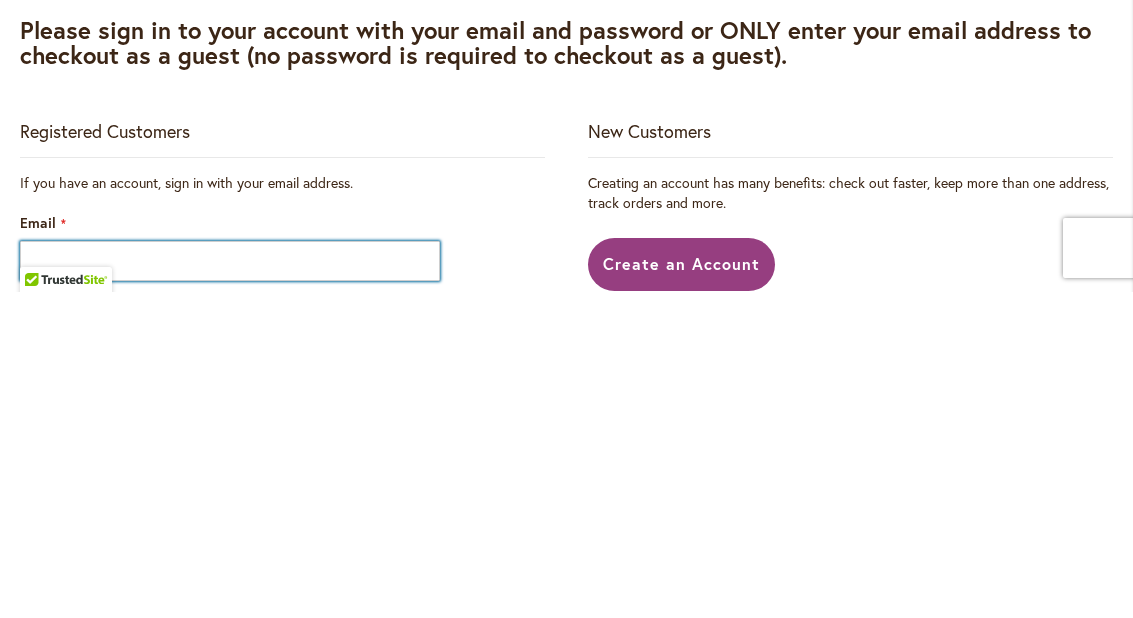 scroll, scrollTop: 326, scrollLeft: 0, axis: vertical 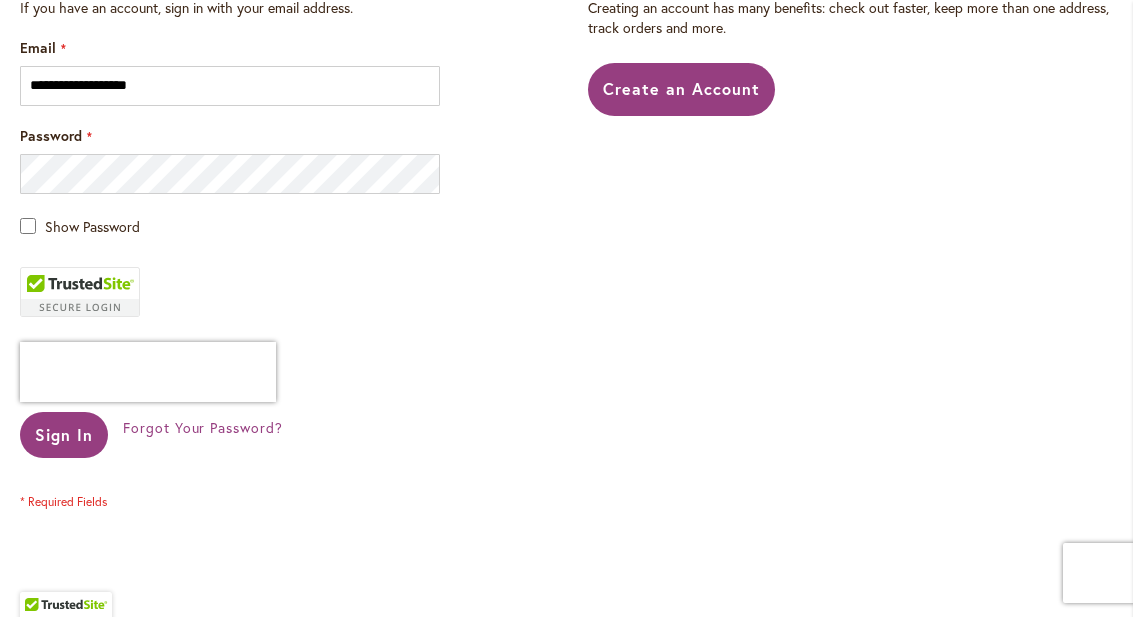 click on "Sign In" at bounding box center (64, 436) 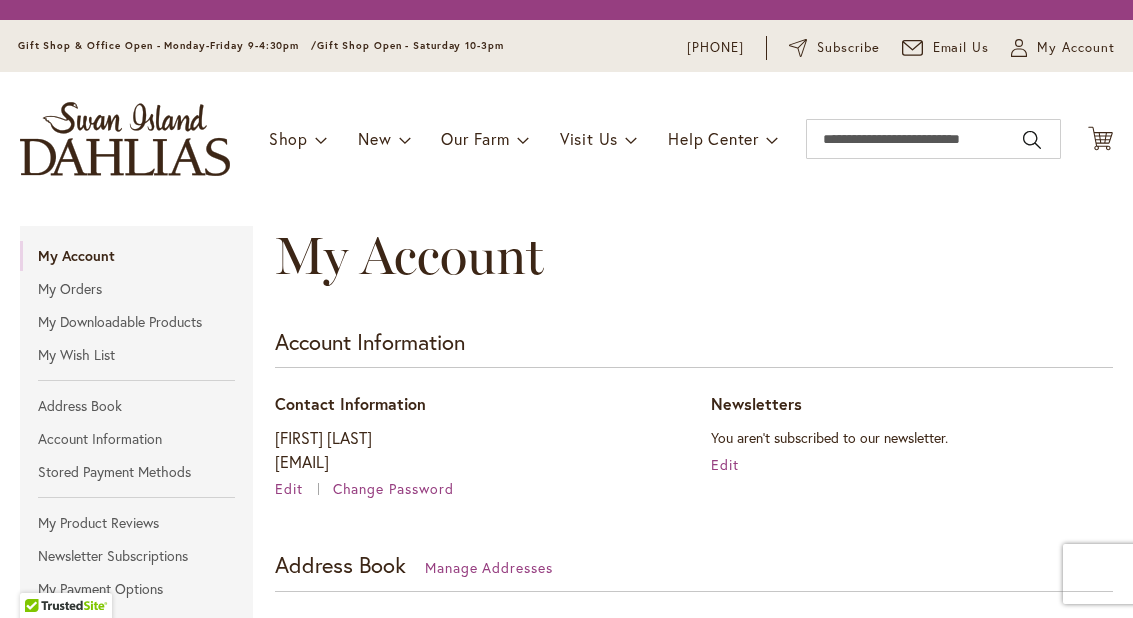 scroll, scrollTop: 0, scrollLeft: 0, axis: both 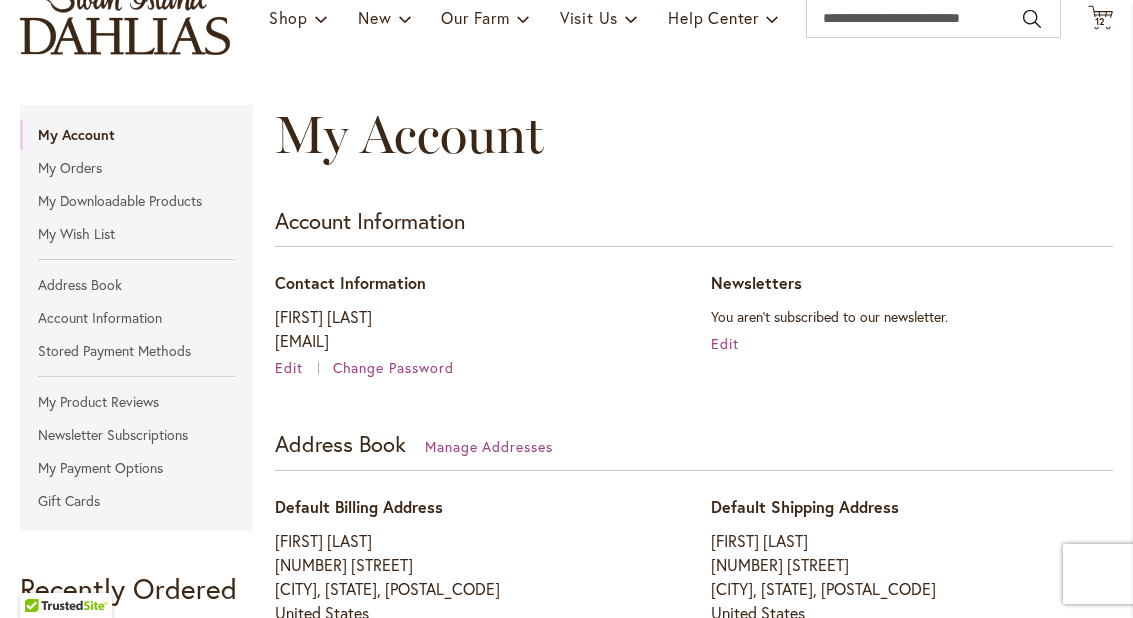 click on "Edit" at bounding box center (725, 343) 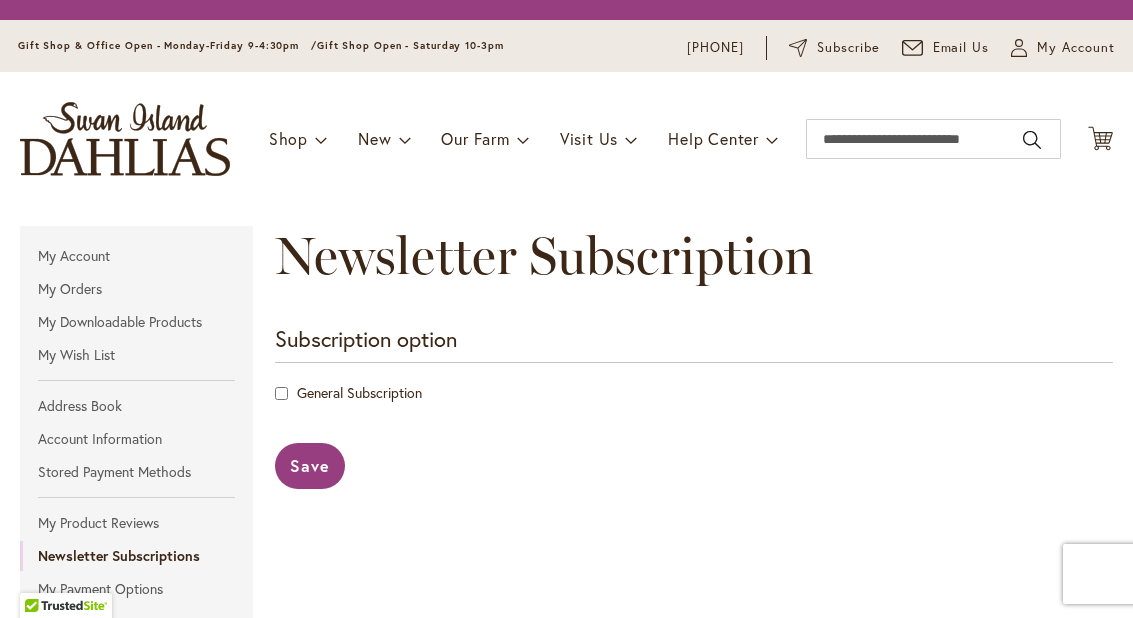 scroll, scrollTop: 0, scrollLeft: 0, axis: both 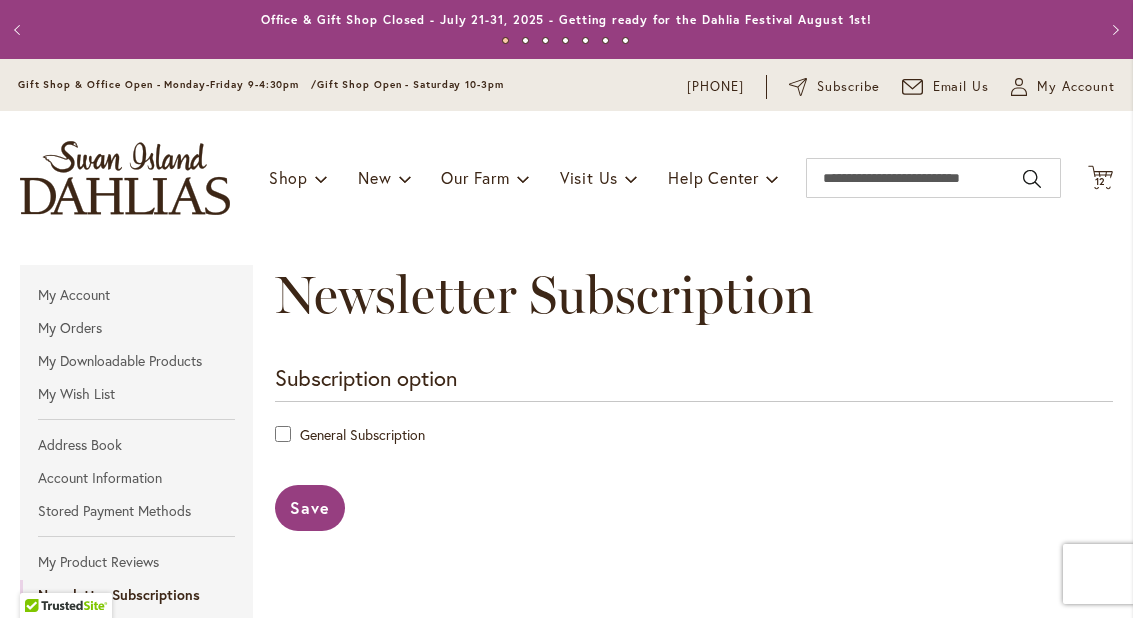 click on "General Subscription" at bounding box center [362, 434] 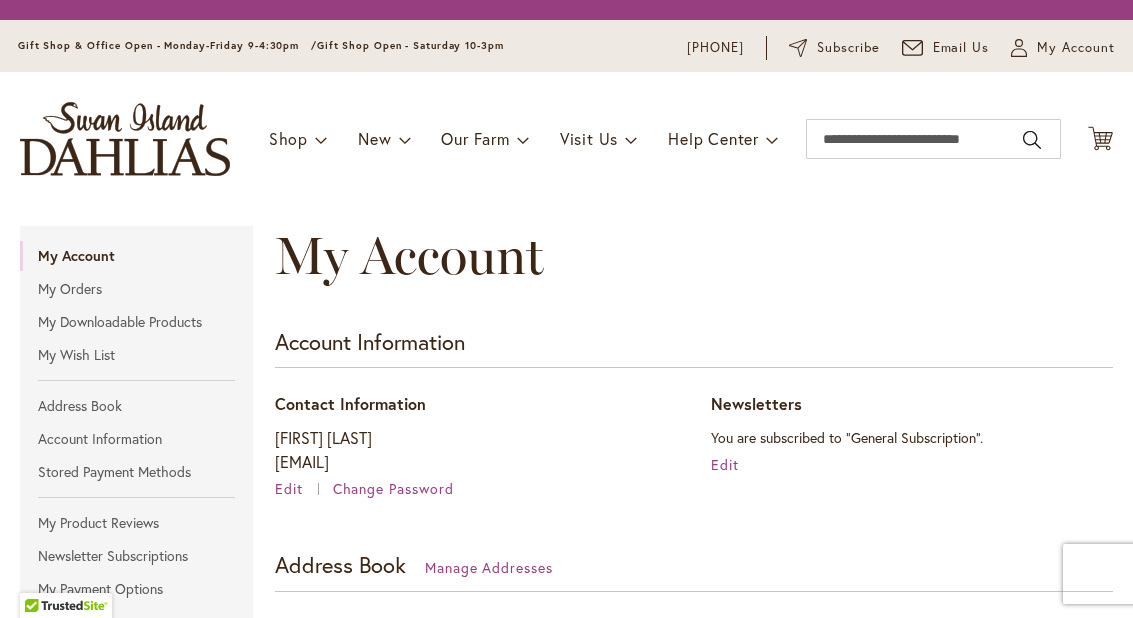 scroll, scrollTop: 0, scrollLeft: 0, axis: both 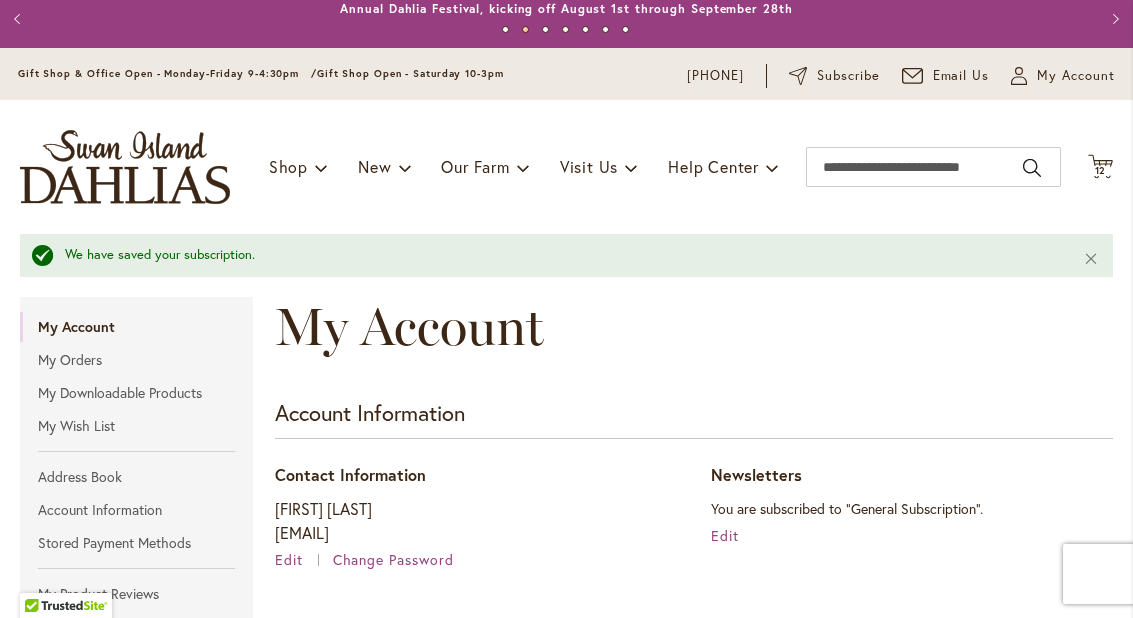 click on "12" at bounding box center [1101, 170] 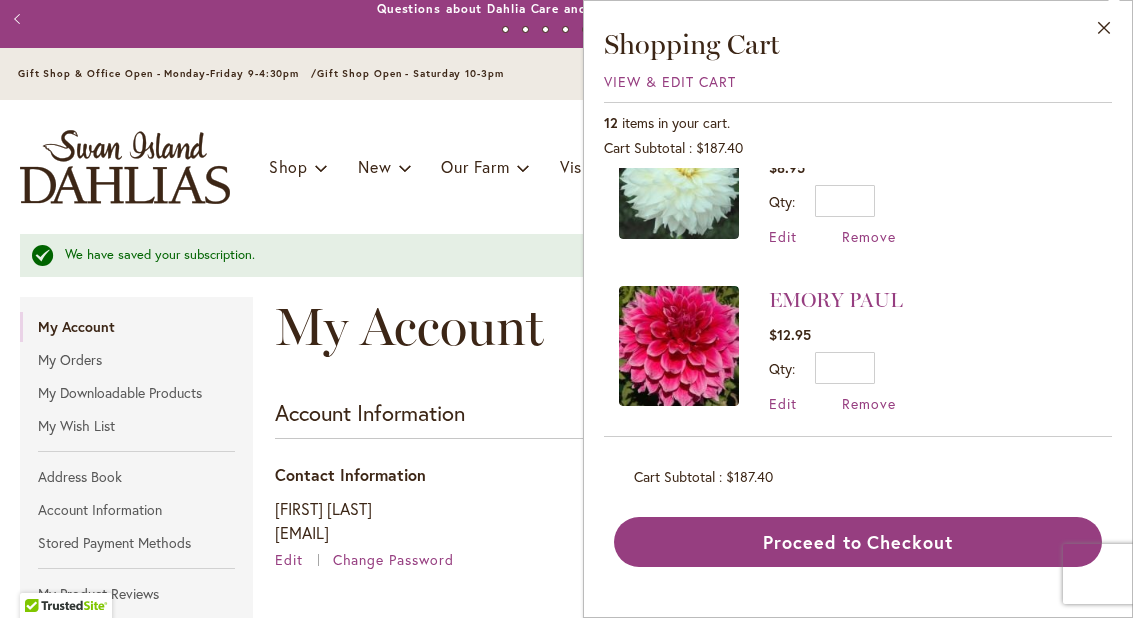 scroll, scrollTop: 1254, scrollLeft: 0, axis: vertical 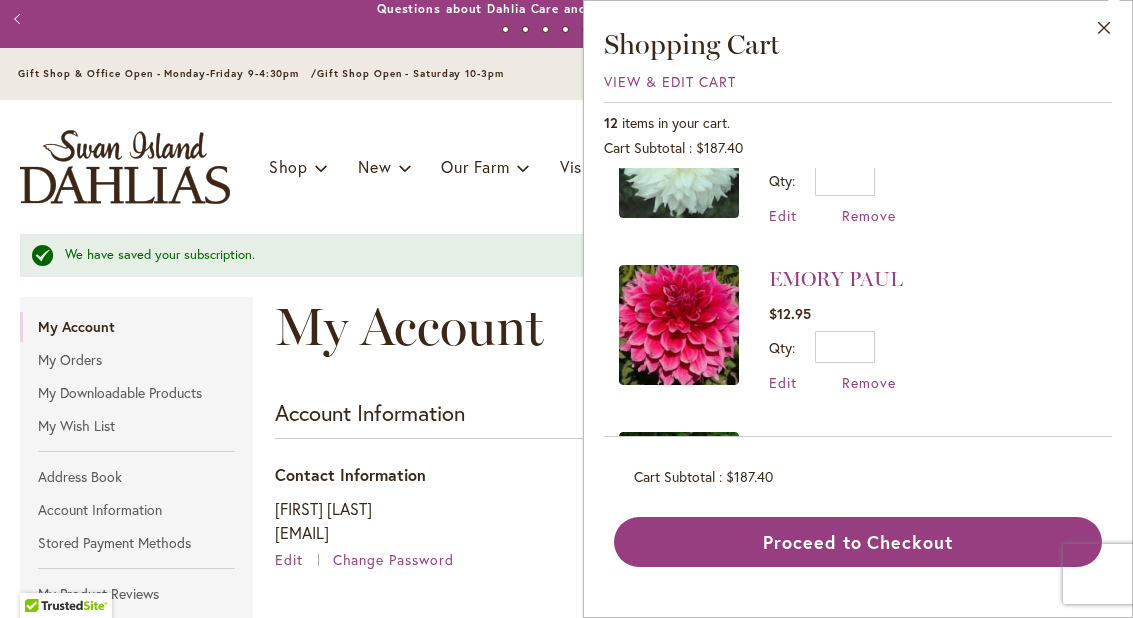 click on "Proceed to Checkout" at bounding box center (858, 542) 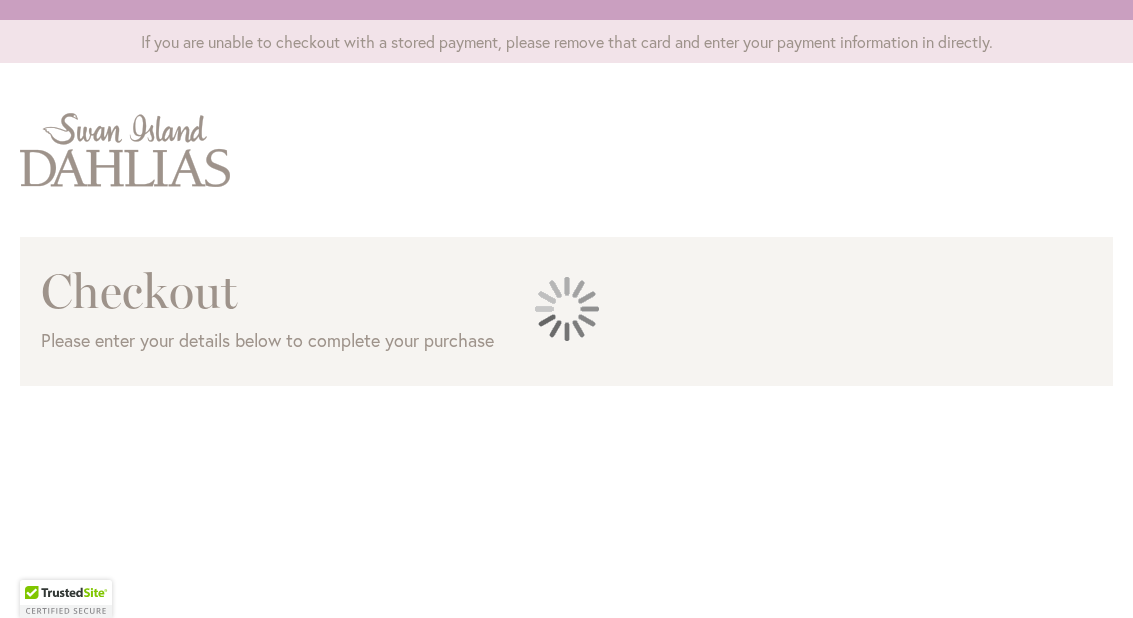 scroll, scrollTop: 0, scrollLeft: 0, axis: both 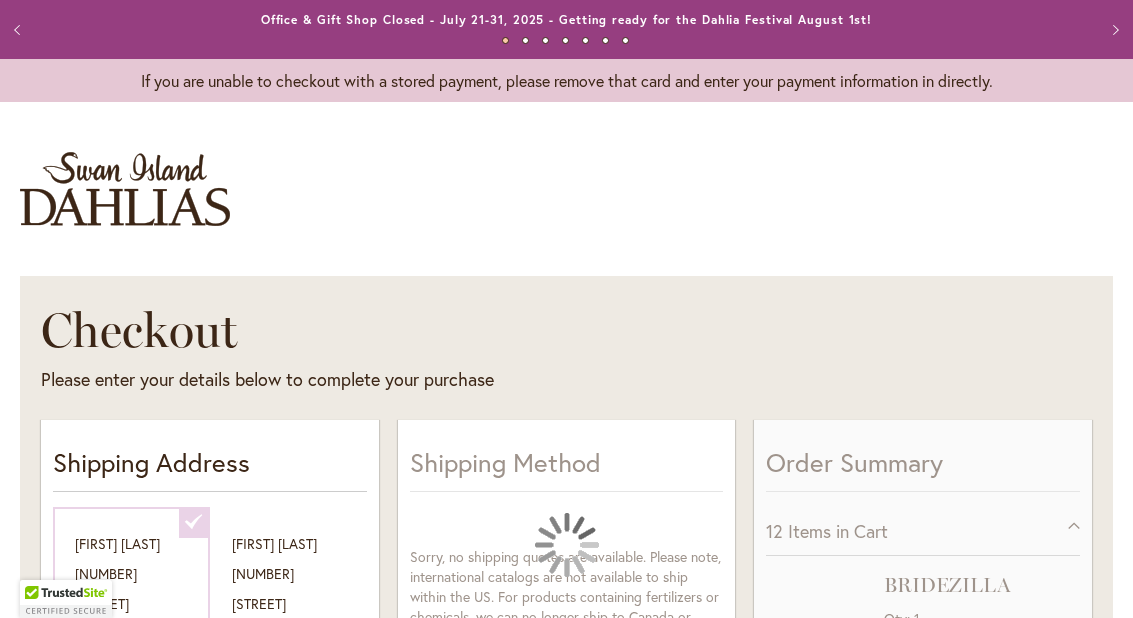 select on "**********" 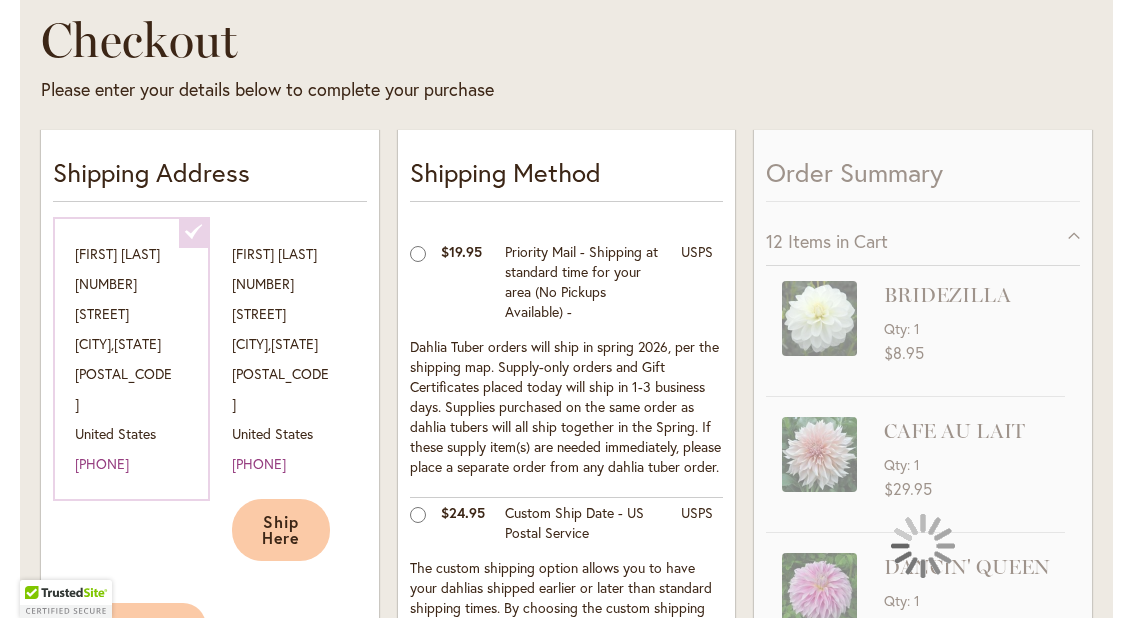 scroll, scrollTop: 291, scrollLeft: 0, axis: vertical 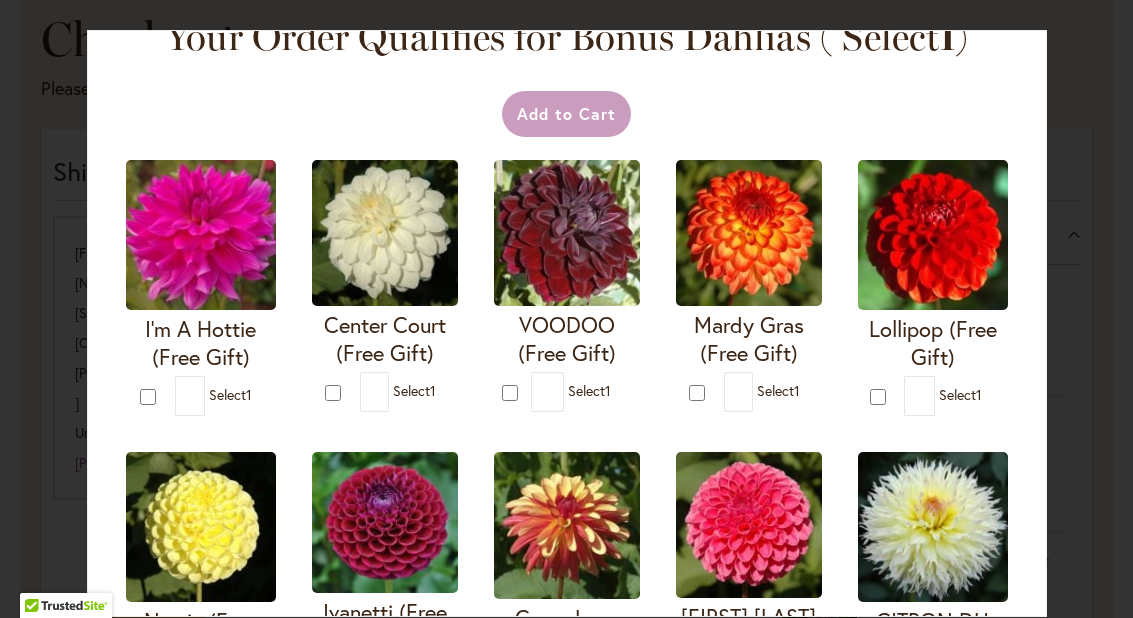 click at bounding box center [567, 233] 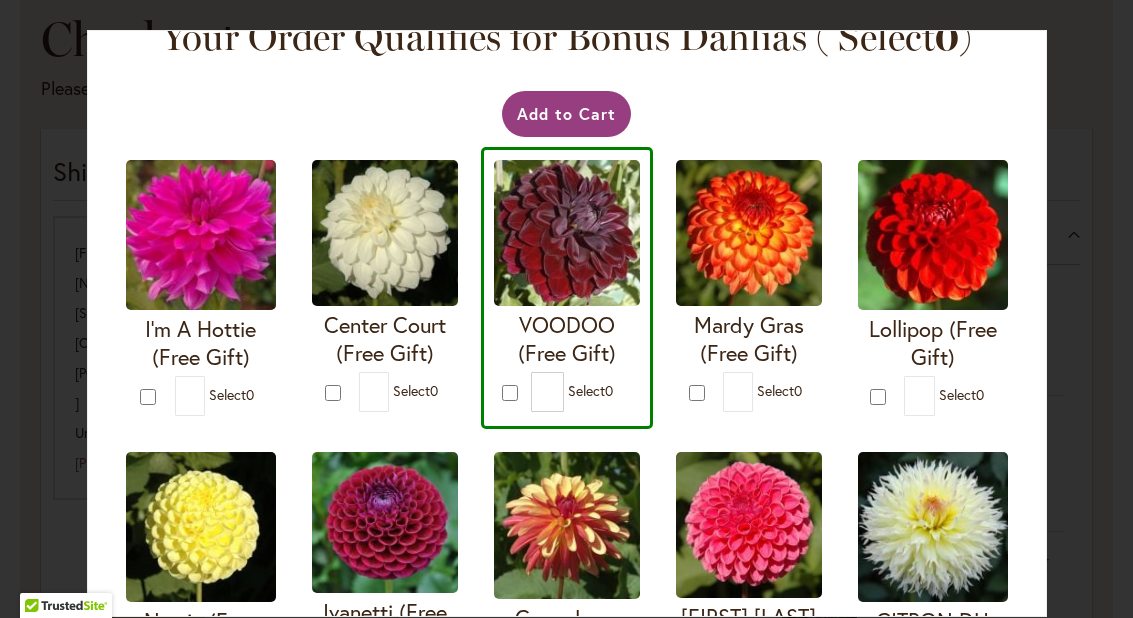 click on "Add to Cart" at bounding box center (566, 114) 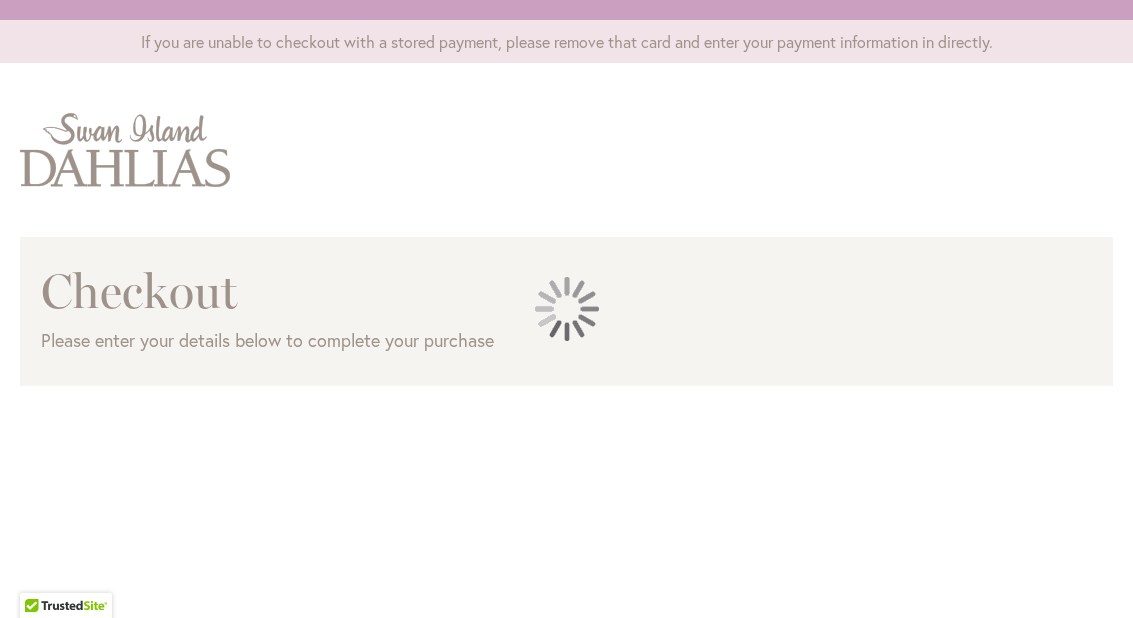 scroll, scrollTop: 0, scrollLeft: 0, axis: both 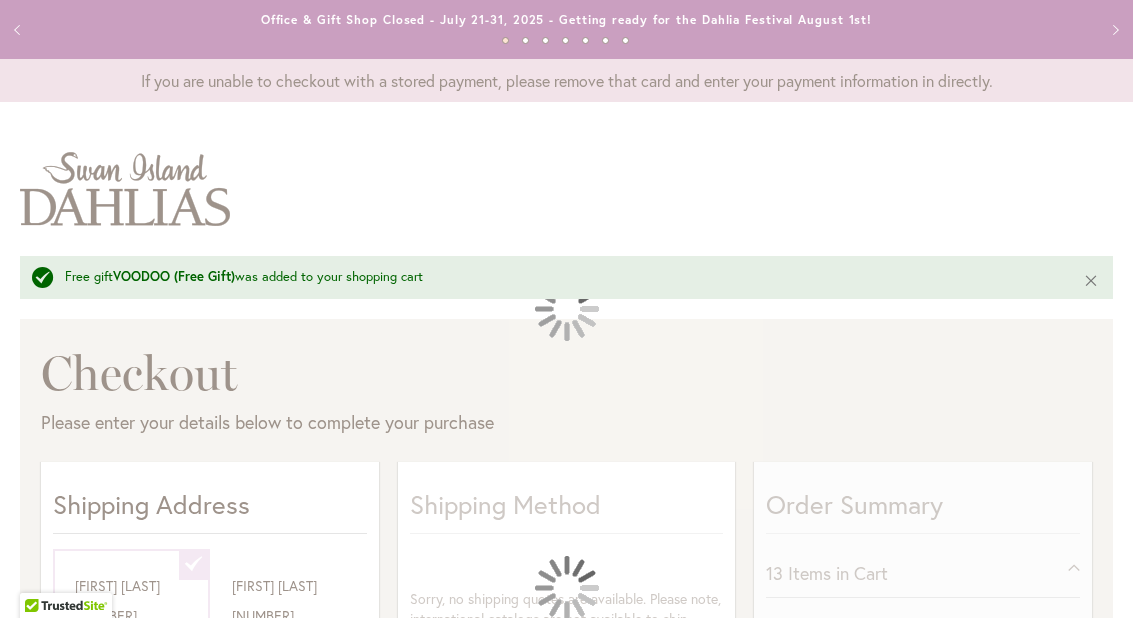 select on "**********" 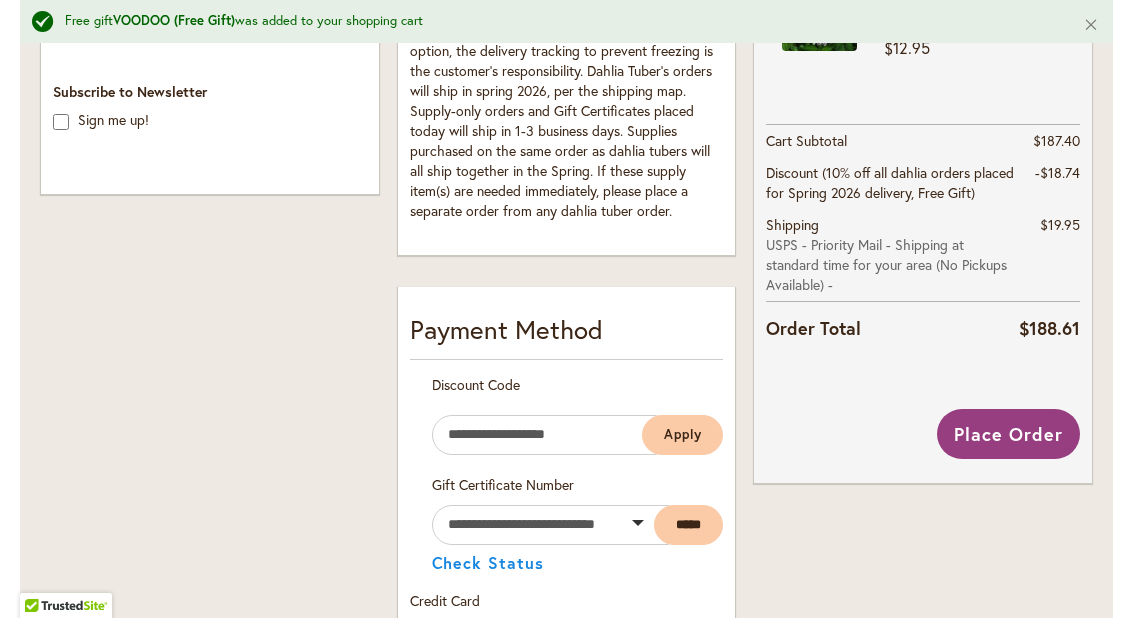scroll, scrollTop: 908, scrollLeft: 0, axis: vertical 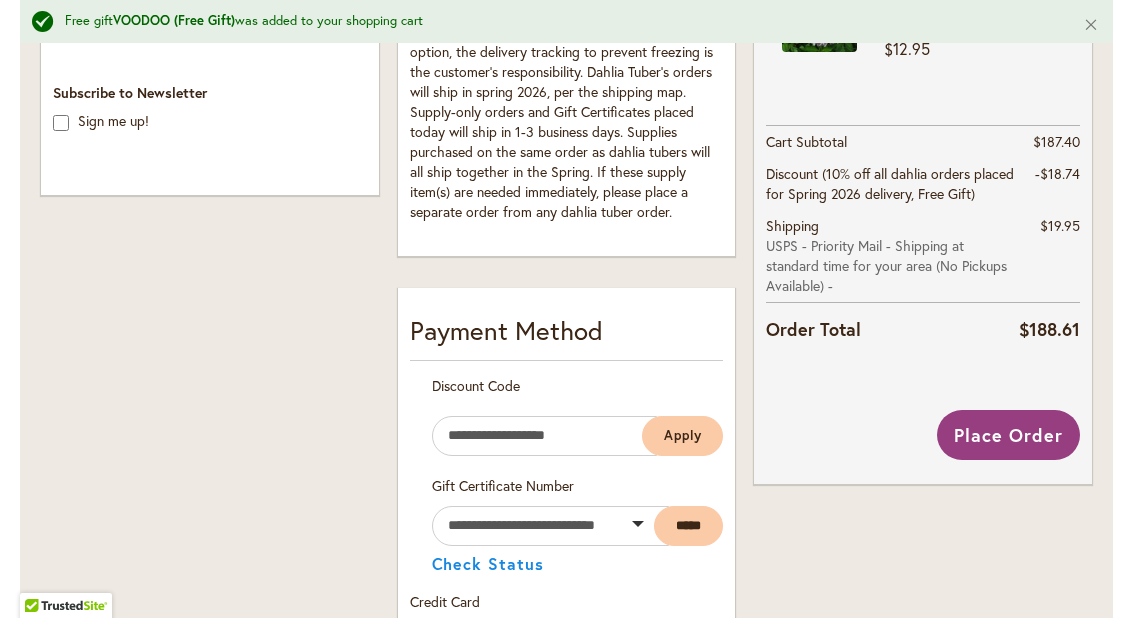 click on "Place Order" at bounding box center [1008, 435] 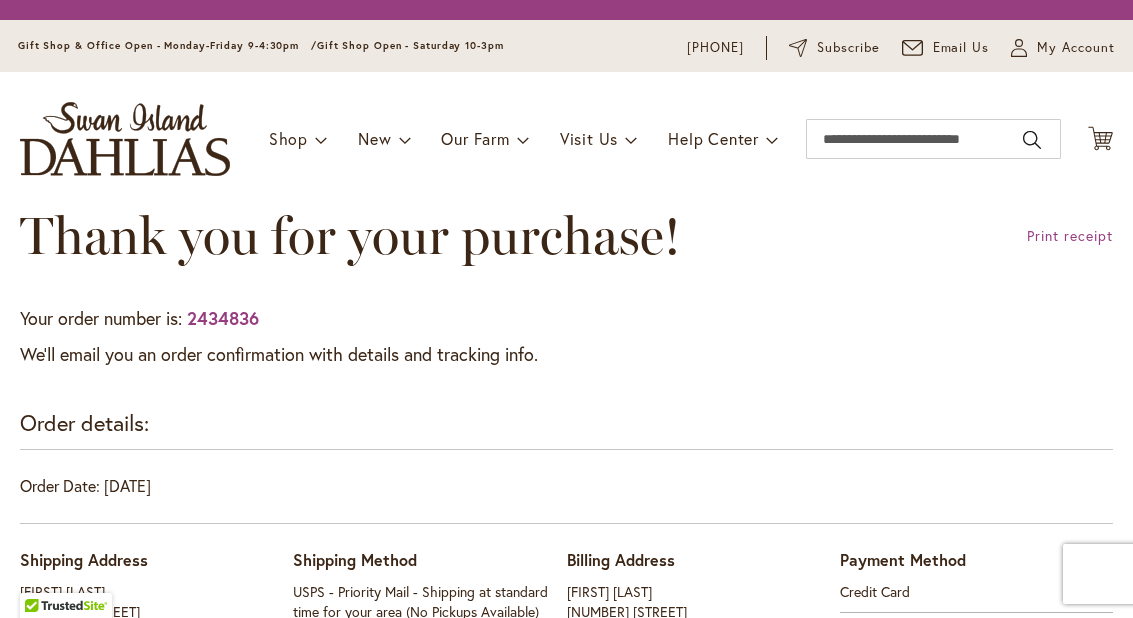 scroll, scrollTop: 0, scrollLeft: 0, axis: both 